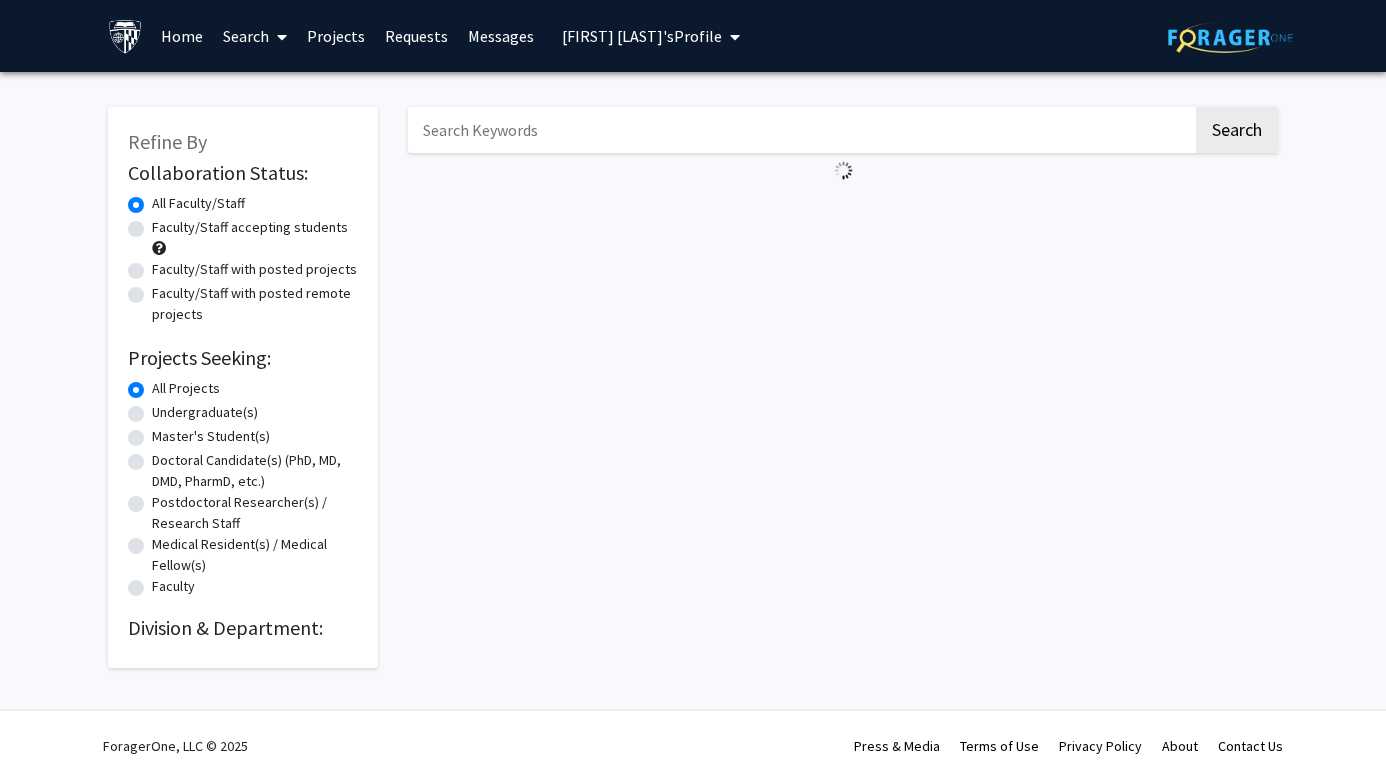 scroll, scrollTop: 0, scrollLeft: 0, axis: both 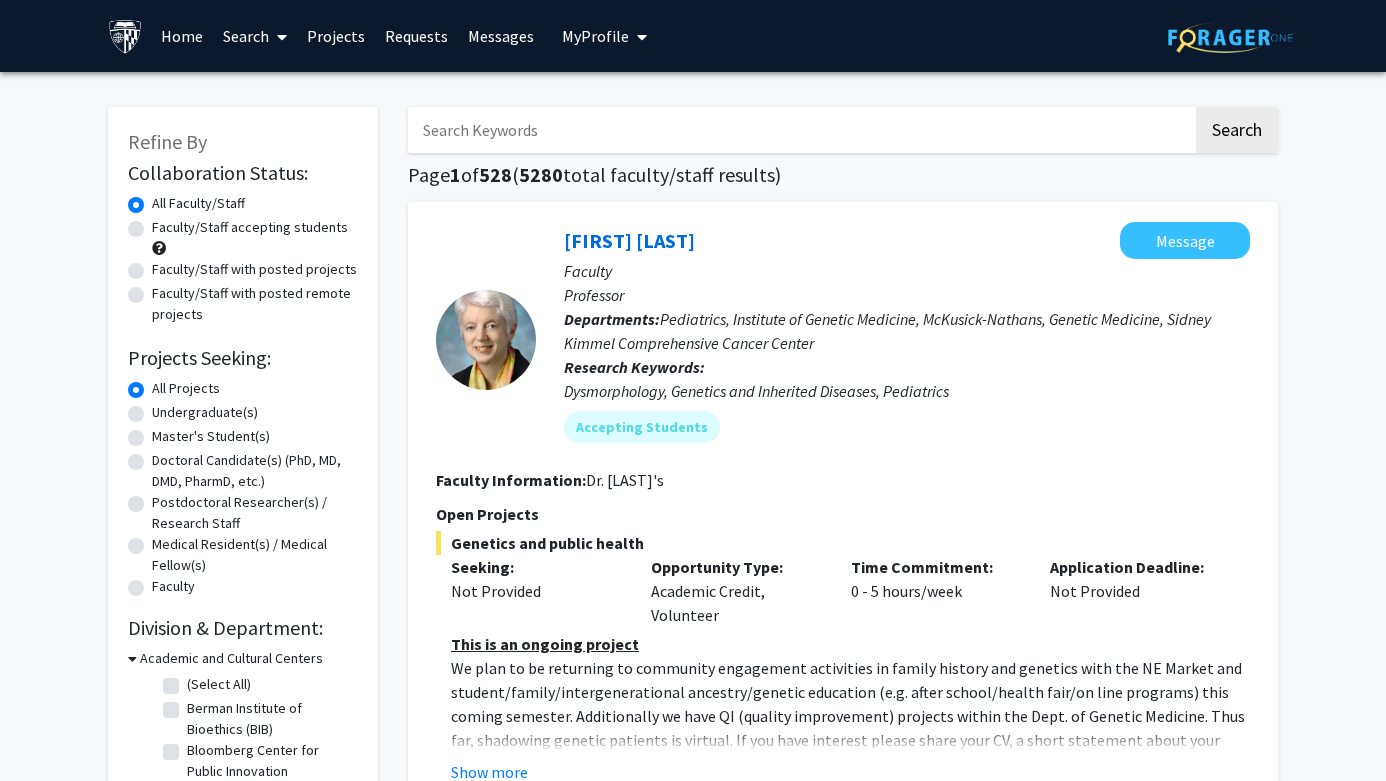 click at bounding box center (278, 37) 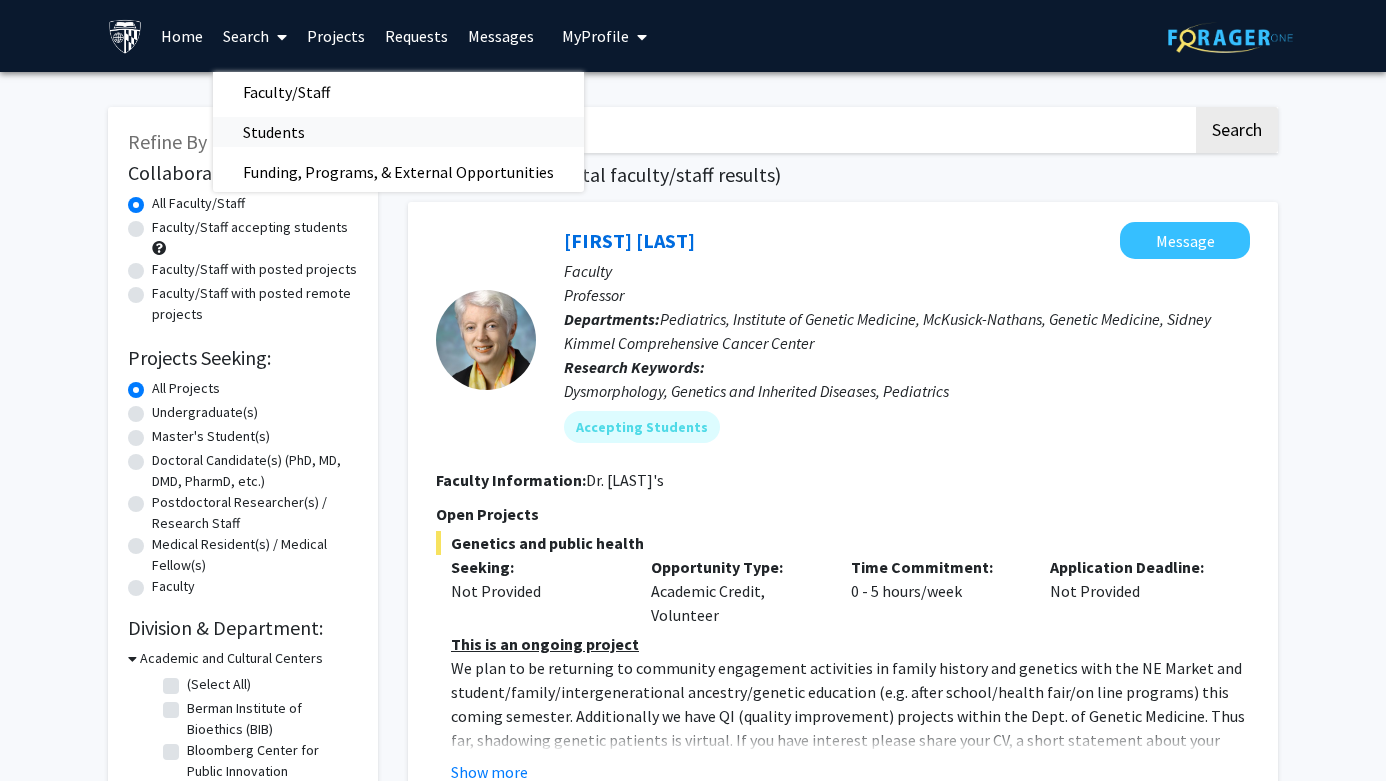 click on "Students" at bounding box center (274, 132) 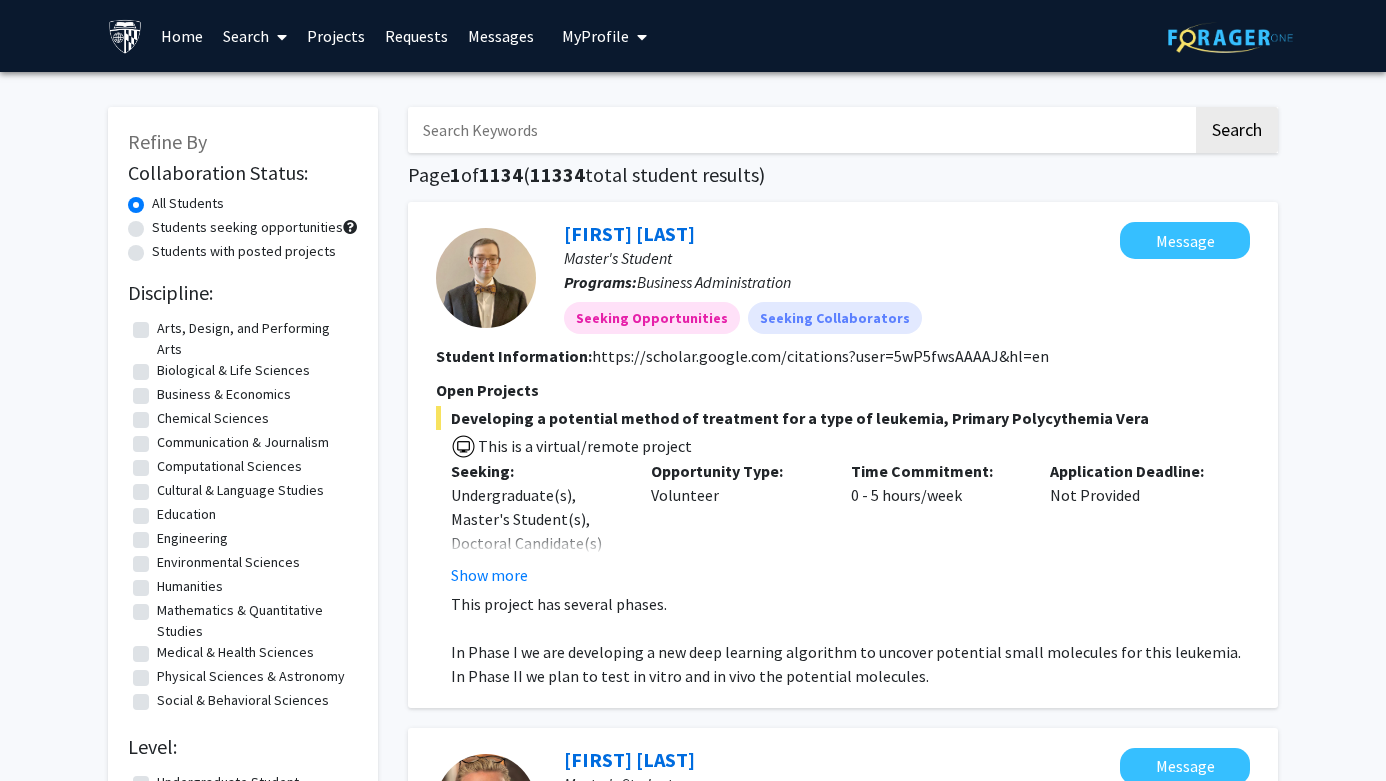 click on "Biological & Life Sciences" 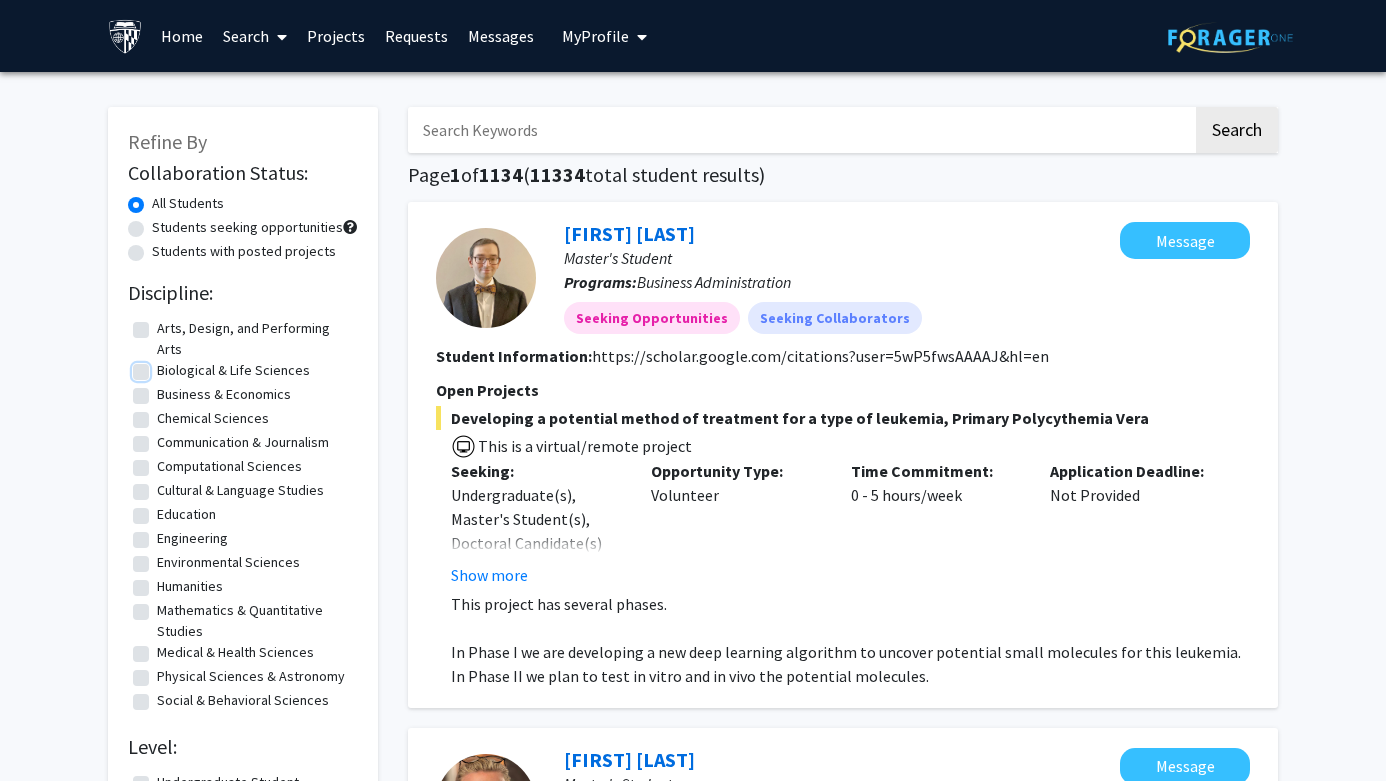 click on "Biological & Life Sciences" at bounding box center [163, 366] 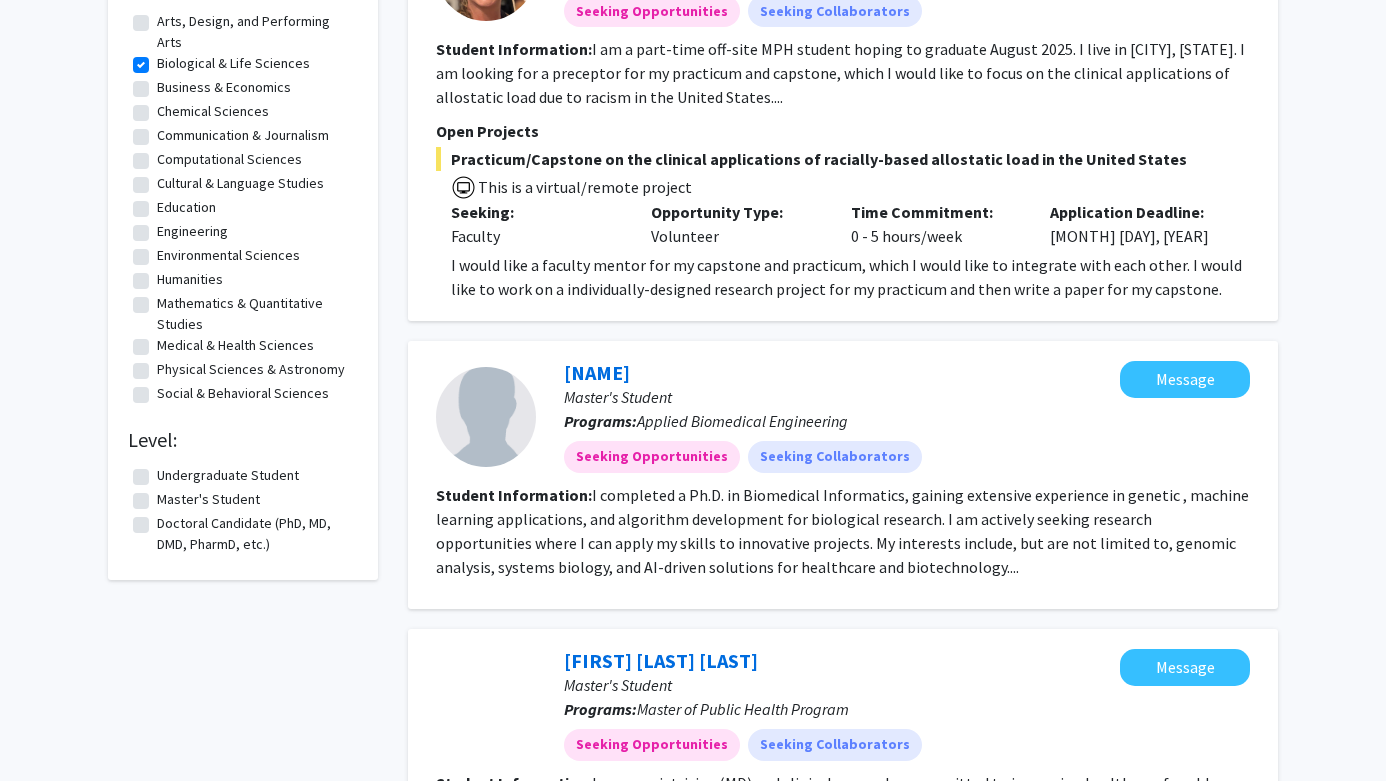 scroll, scrollTop: 308, scrollLeft: 0, axis: vertical 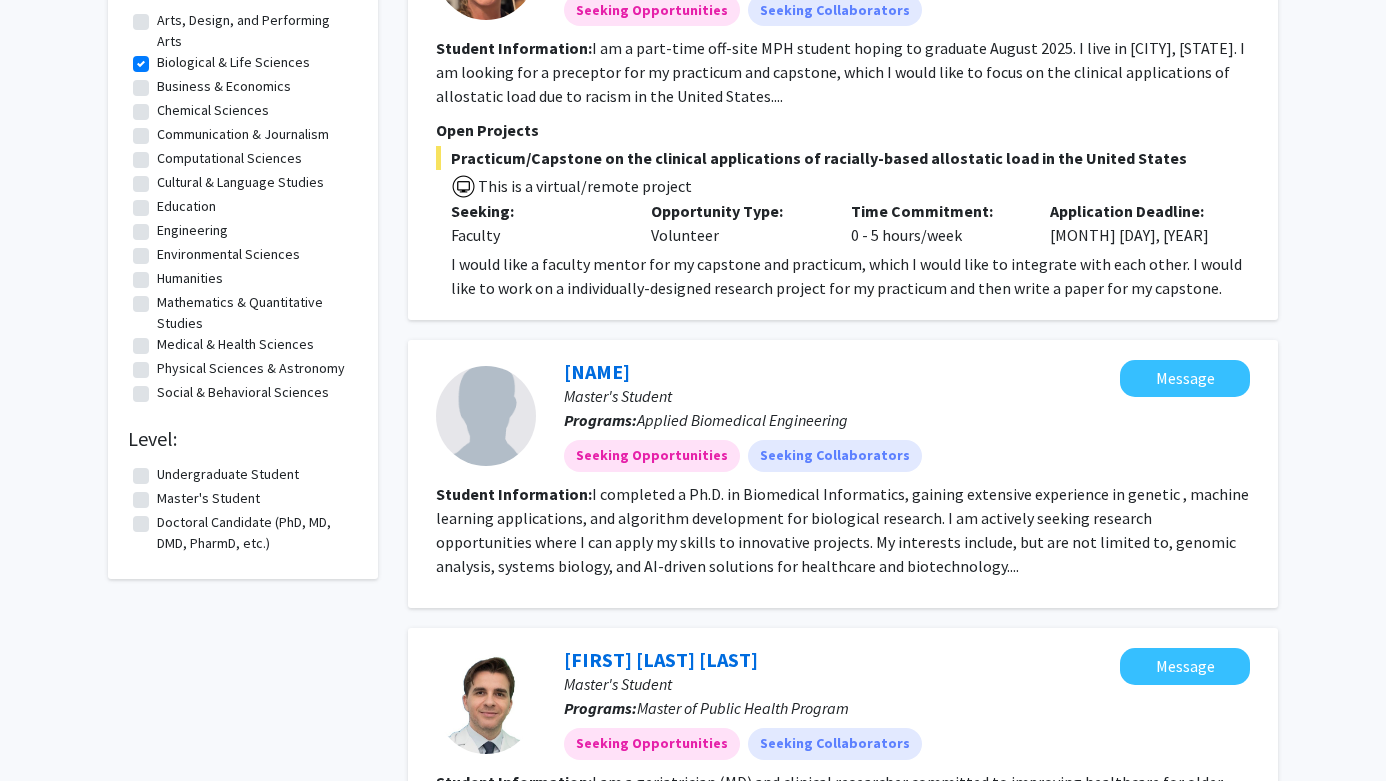click on "Undergraduate Student" 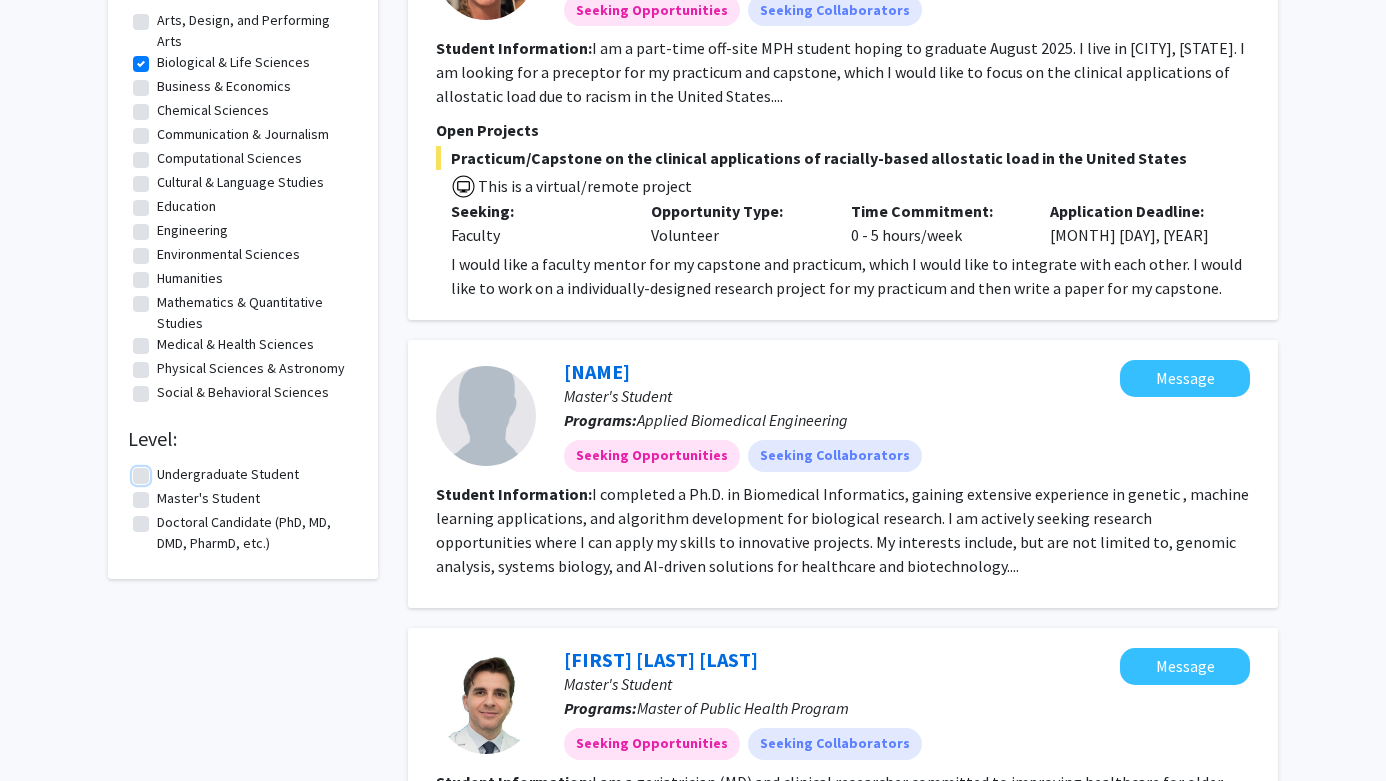 click on "Undergraduate Student" at bounding box center [163, 470] 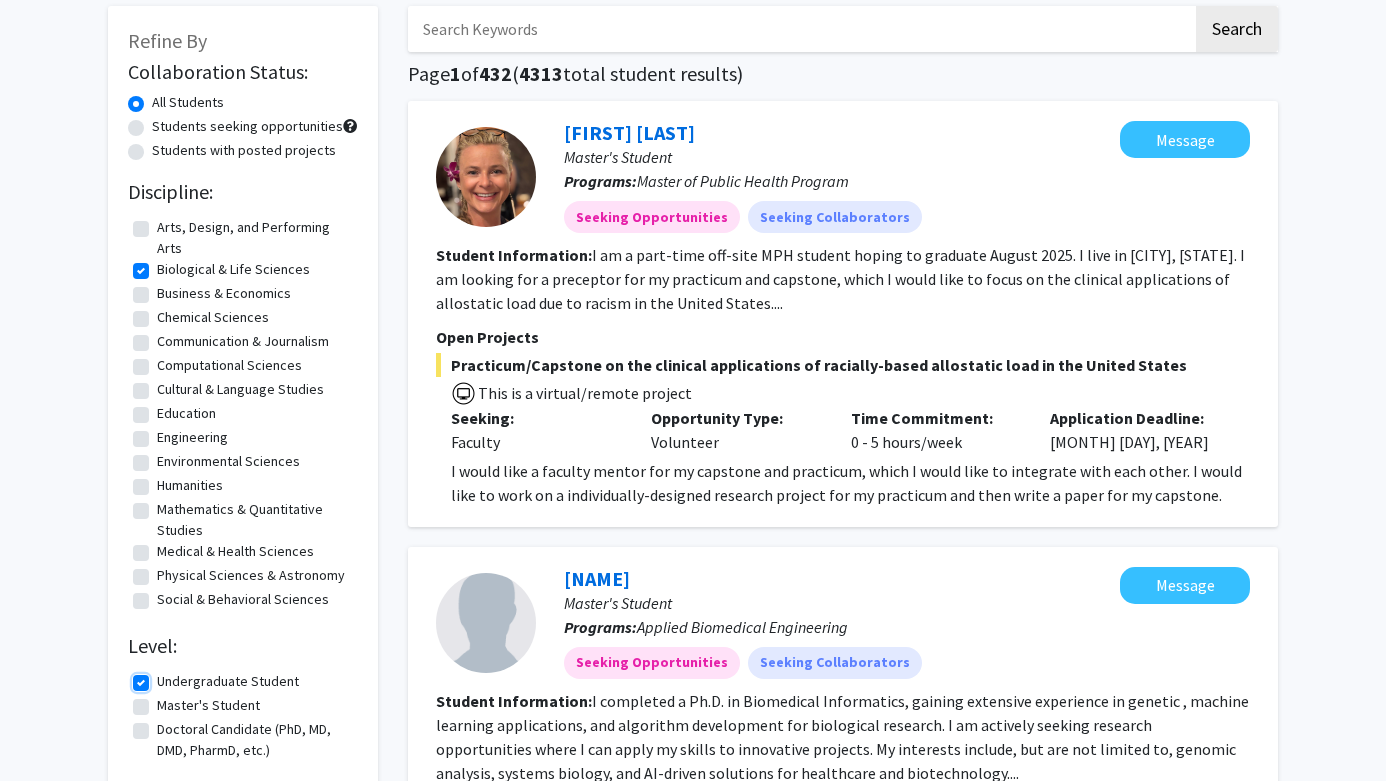 scroll, scrollTop: 100, scrollLeft: 0, axis: vertical 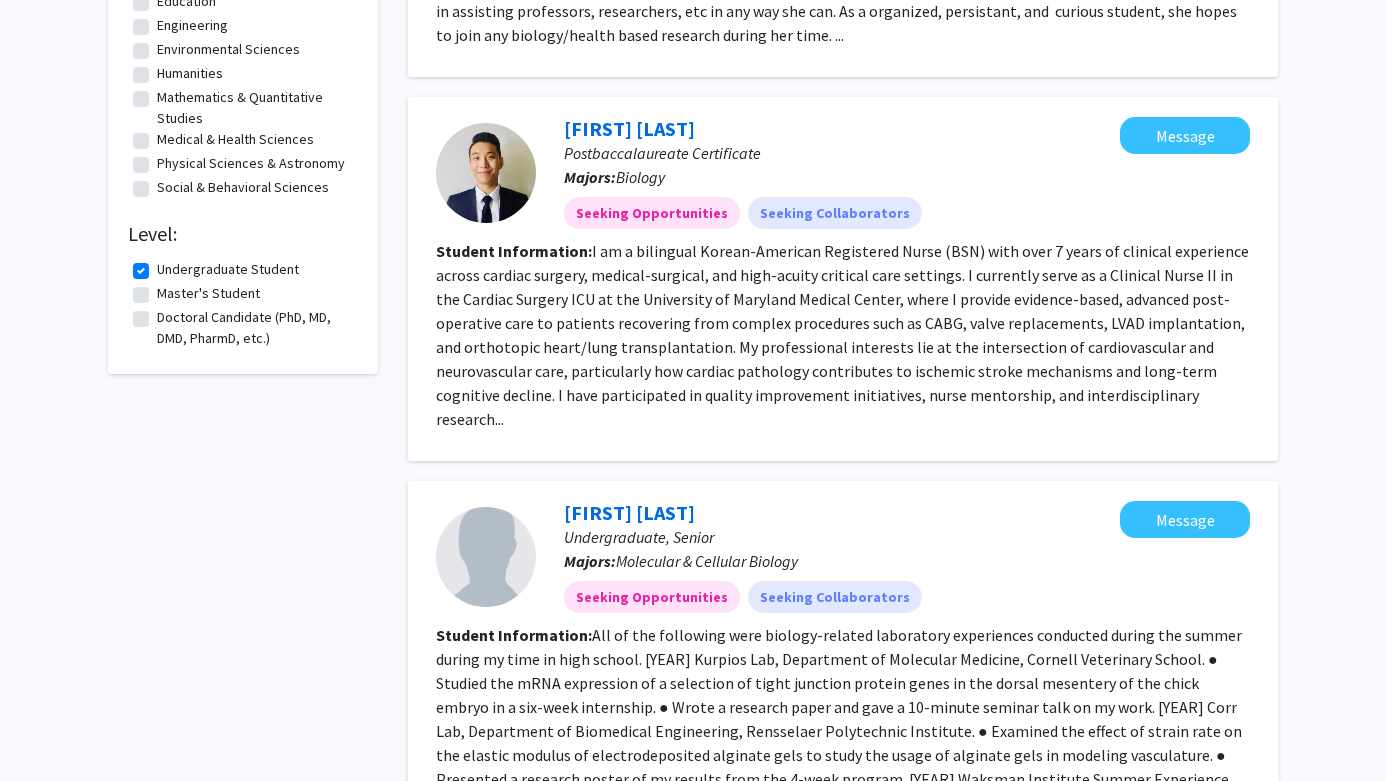 click on "Master's Student" 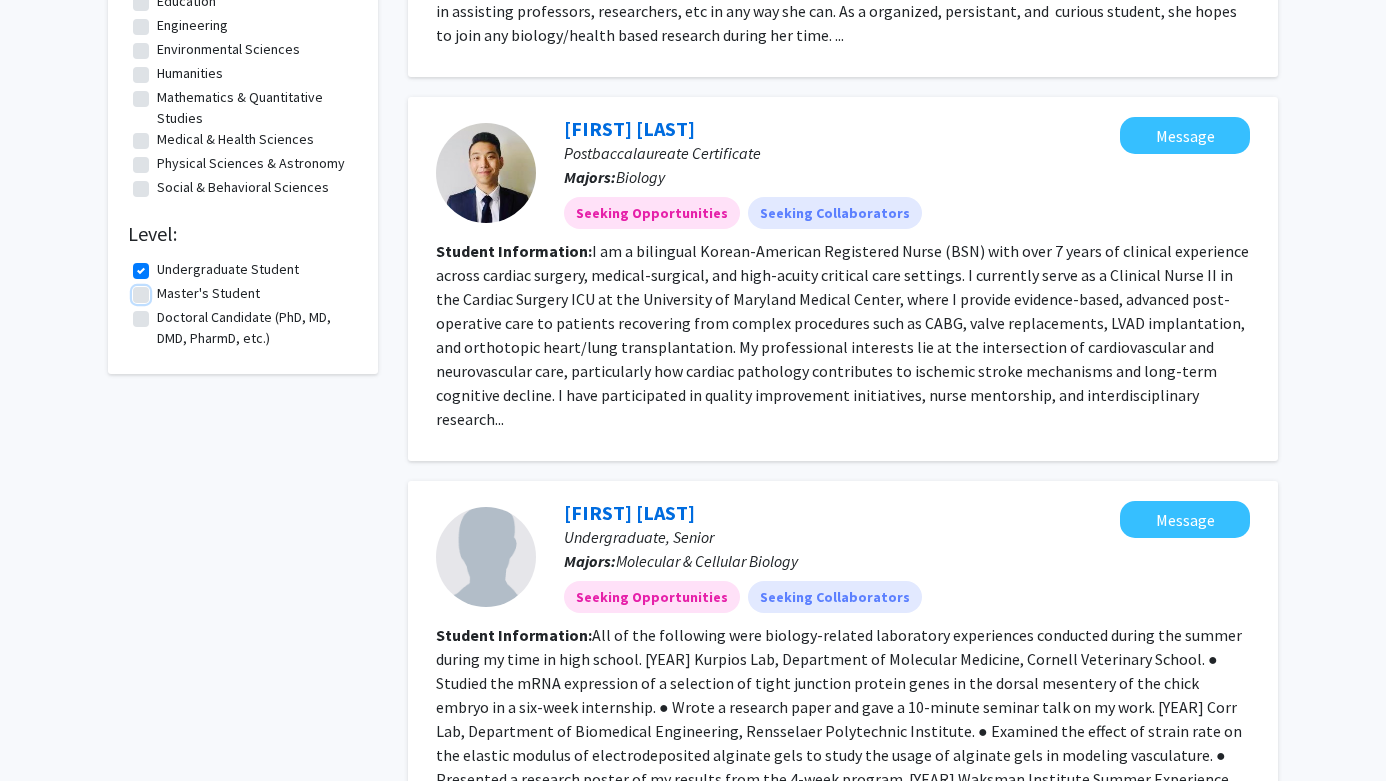 click on "Master's Student" at bounding box center (163, 289) 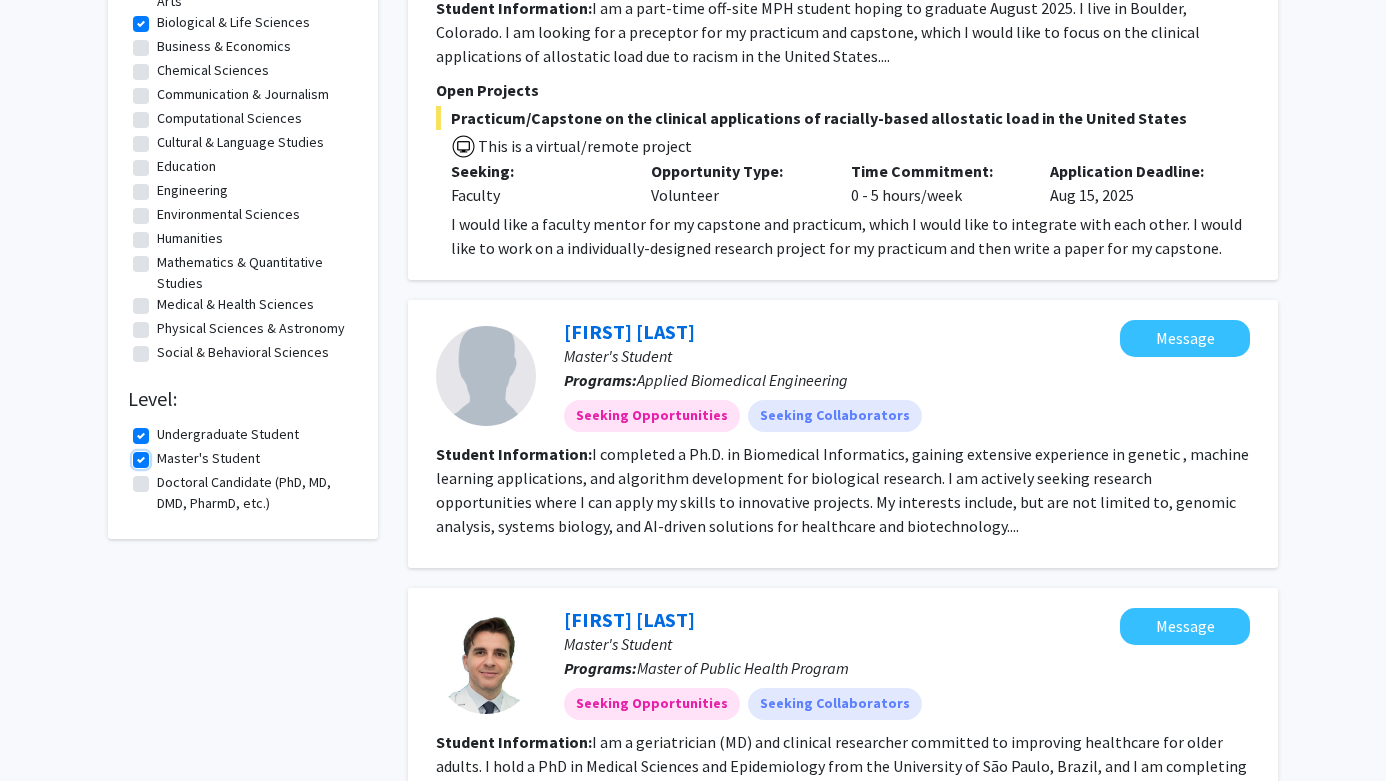 scroll, scrollTop: 385, scrollLeft: 0, axis: vertical 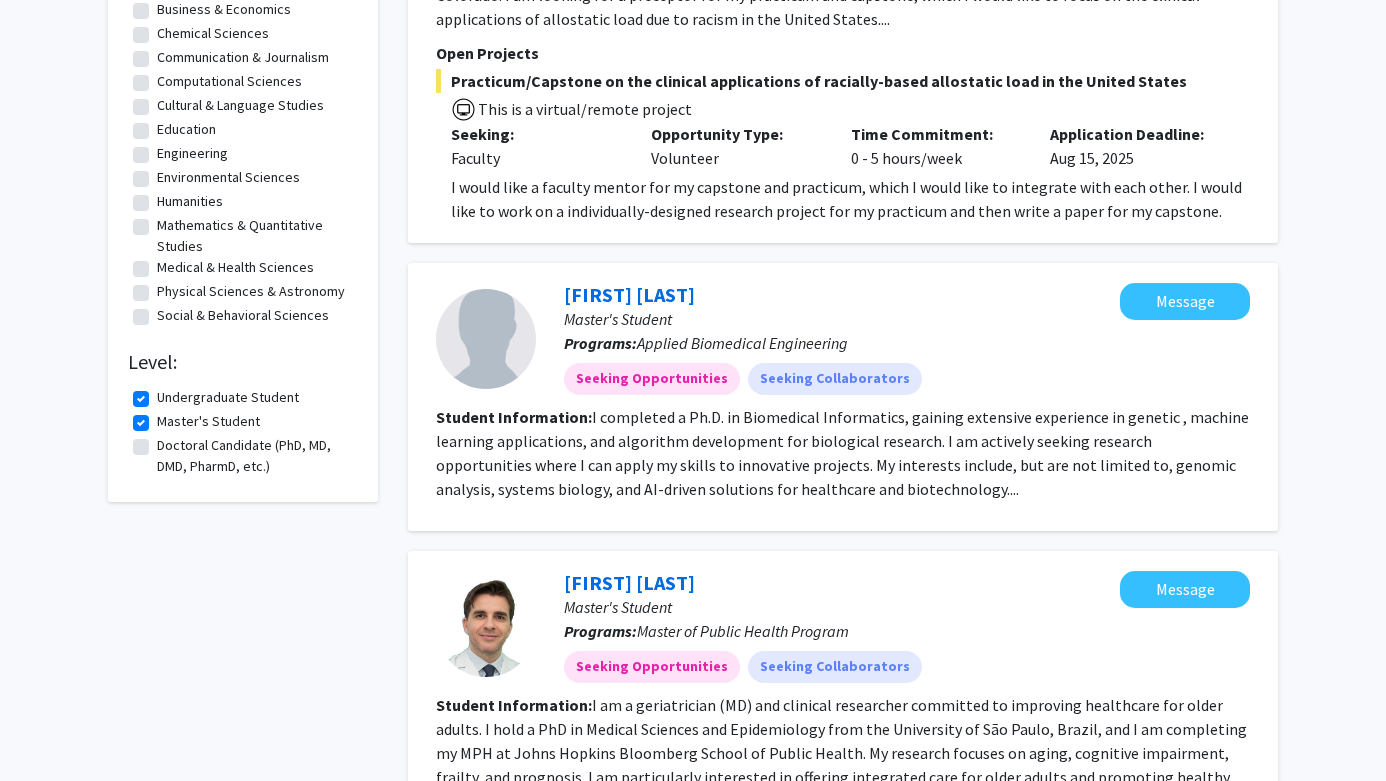 click on "Master's Student" 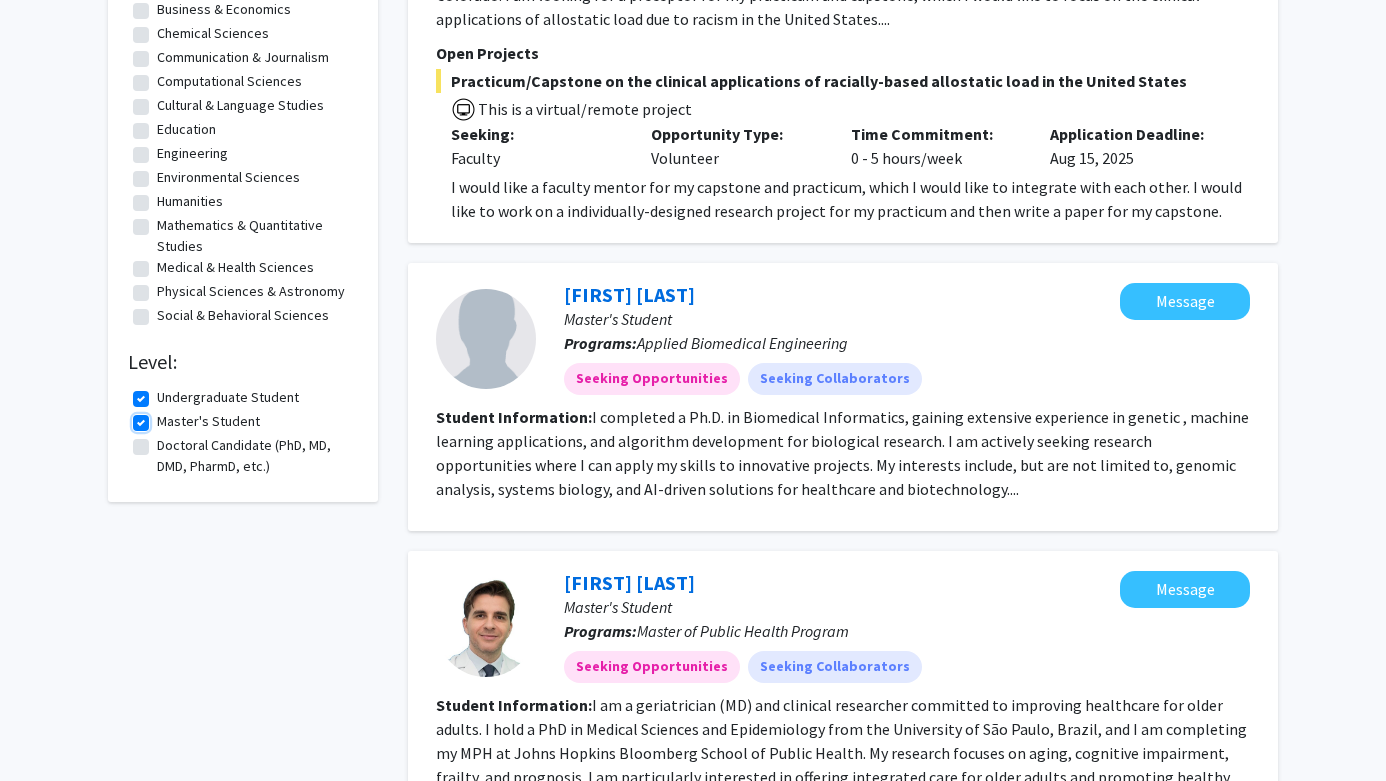 click on "Master's Student" at bounding box center (163, 417) 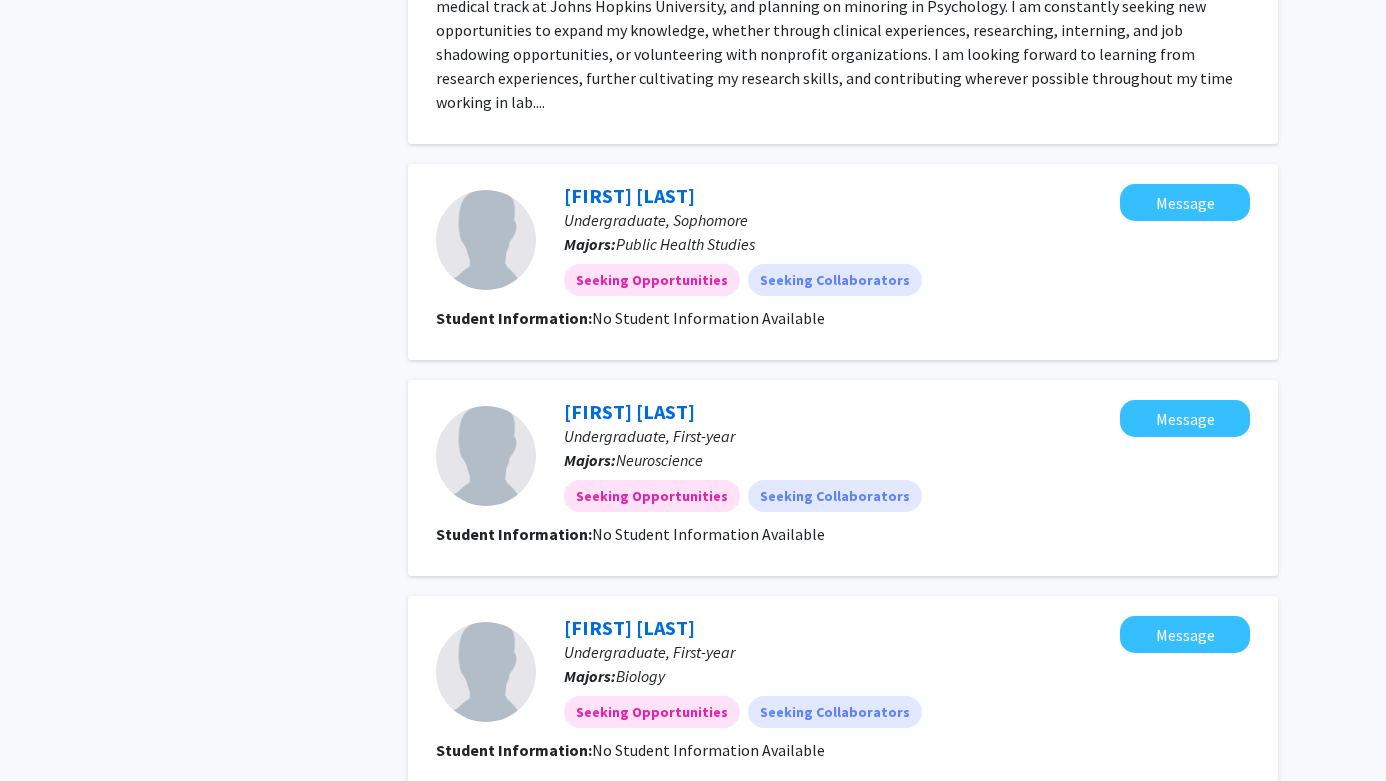 scroll, scrollTop: 2790, scrollLeft: 0, axis: vertical 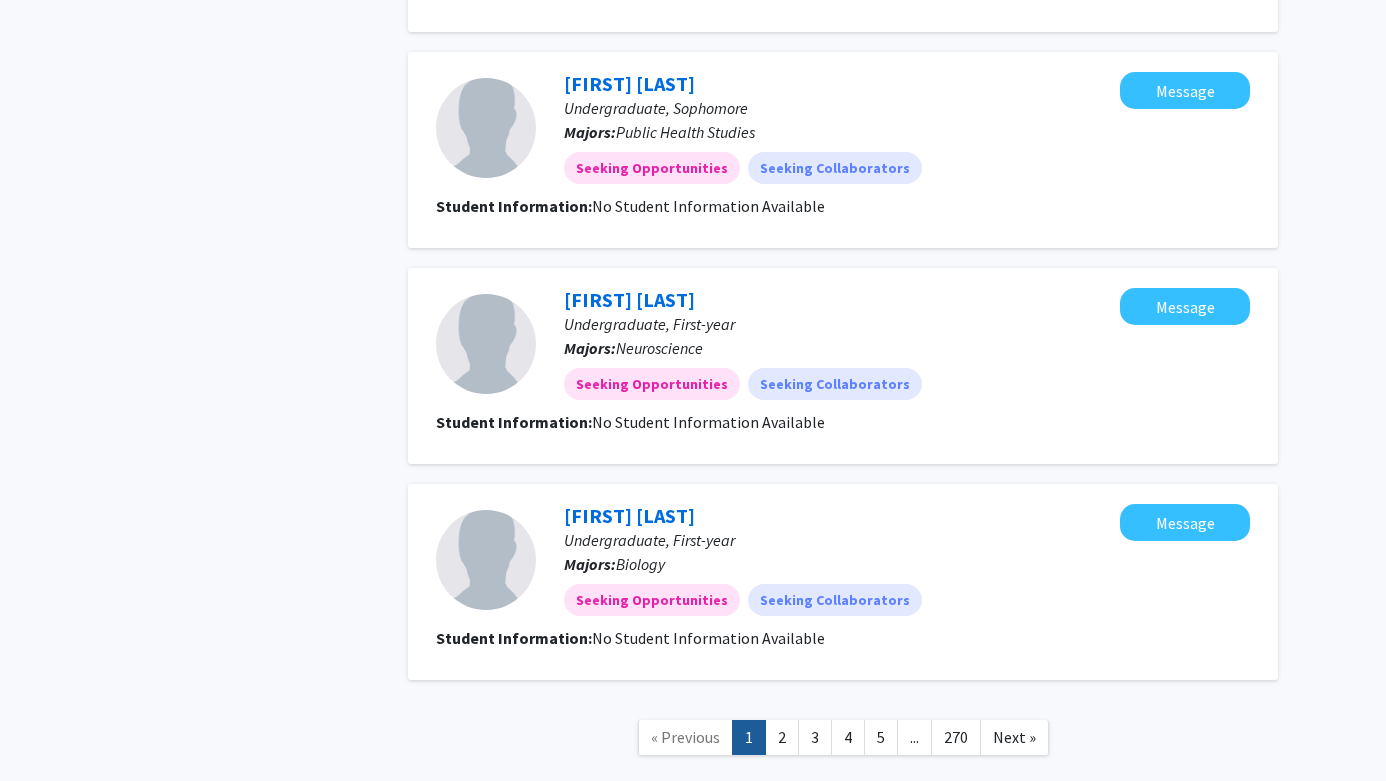 click on "Sua Yoo  Undergraduate, First-year Majors:  Neuroscience Seeking Opportunities Seeking Collaborators" 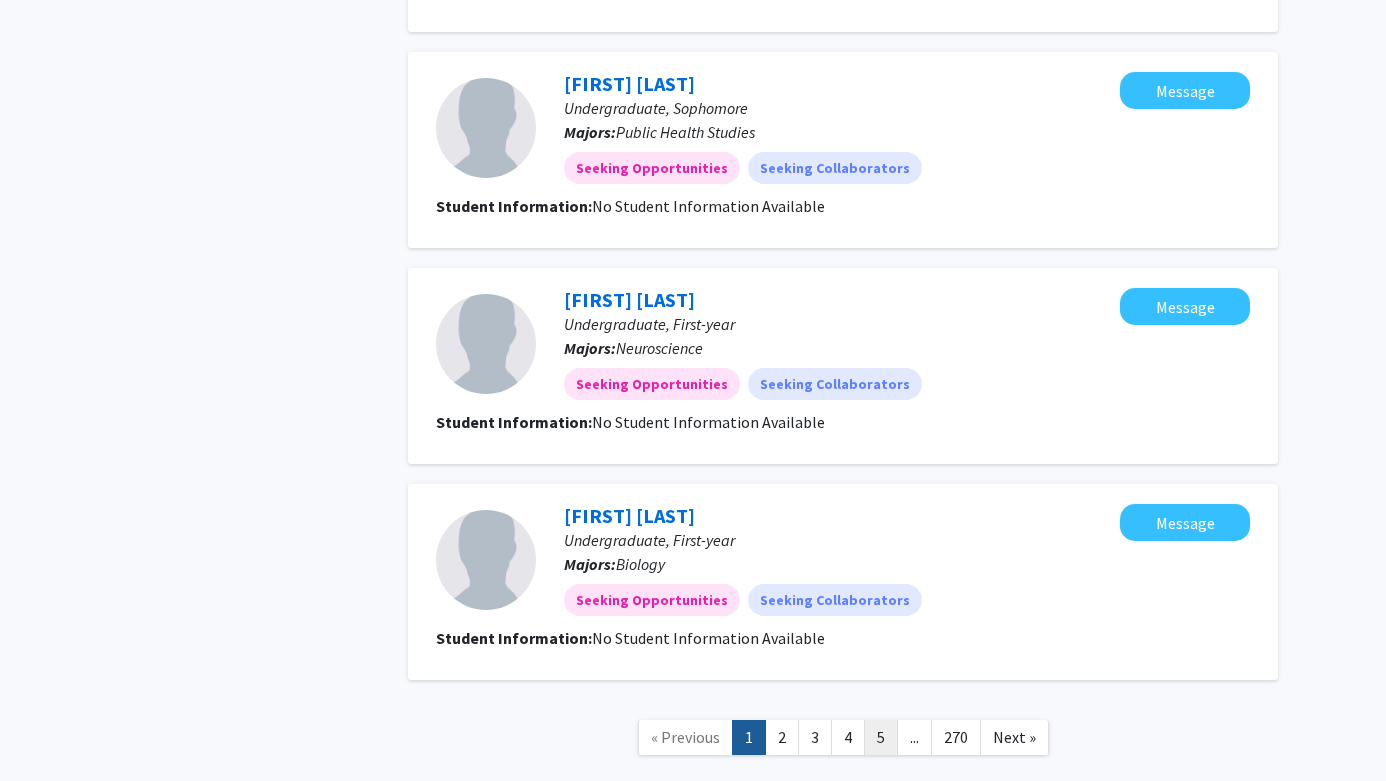 click on "5" 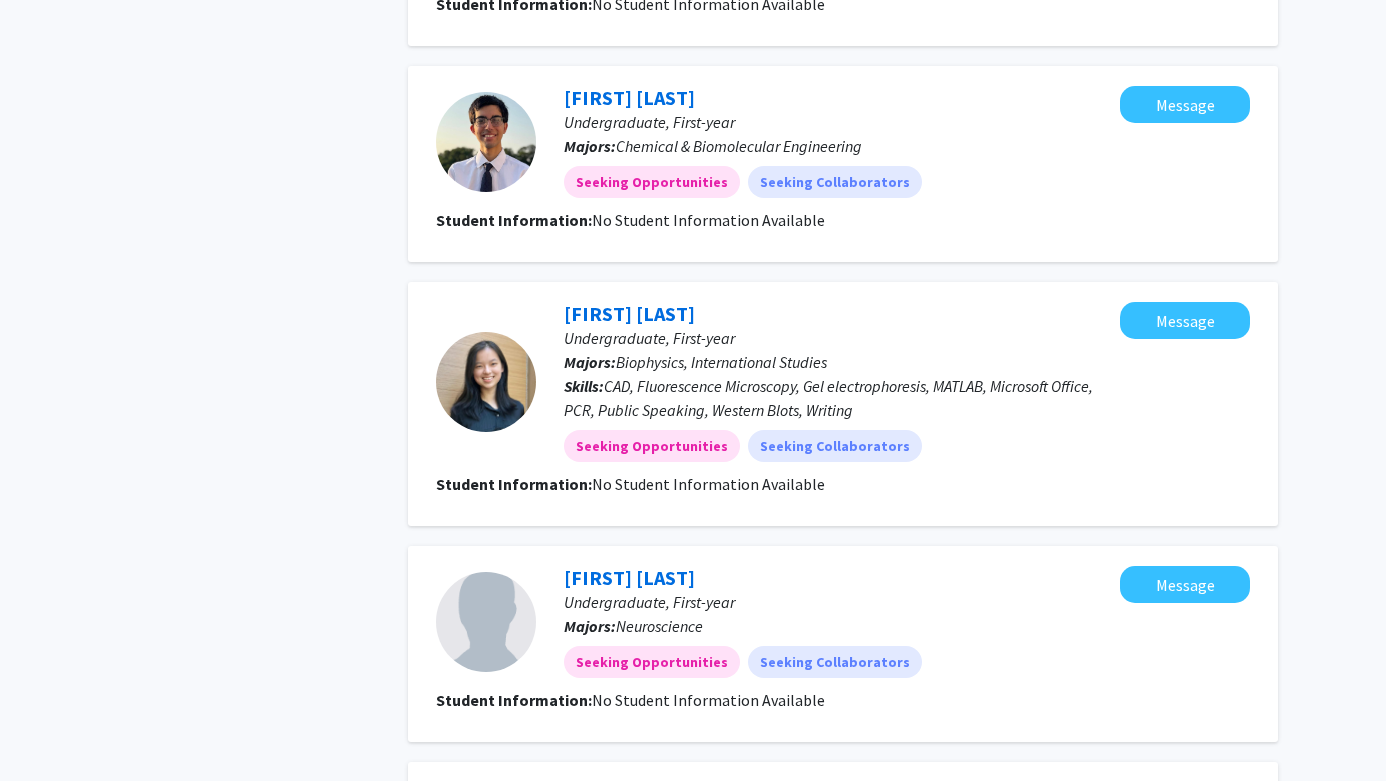scroll, scrollTop: 1902, scrollLeft: 0, axis: vertical 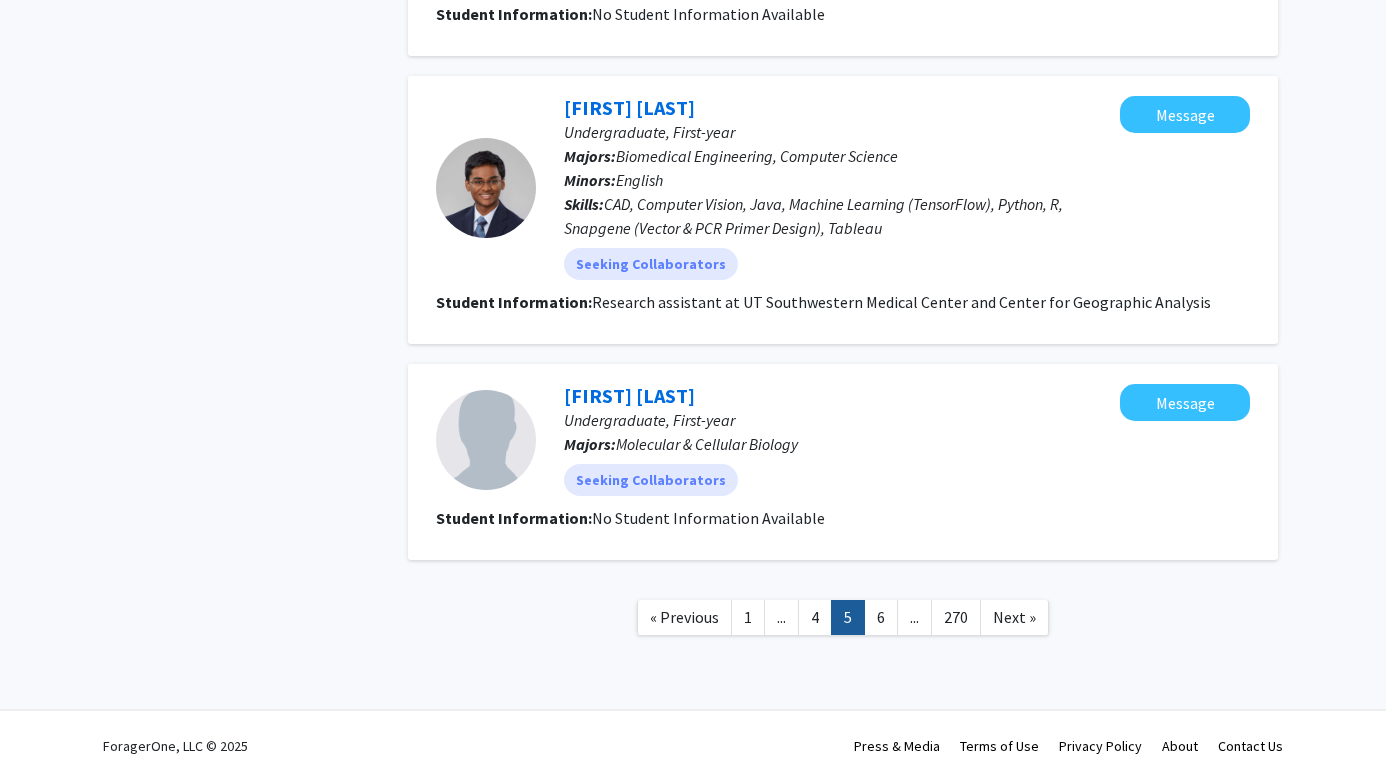click on "..." 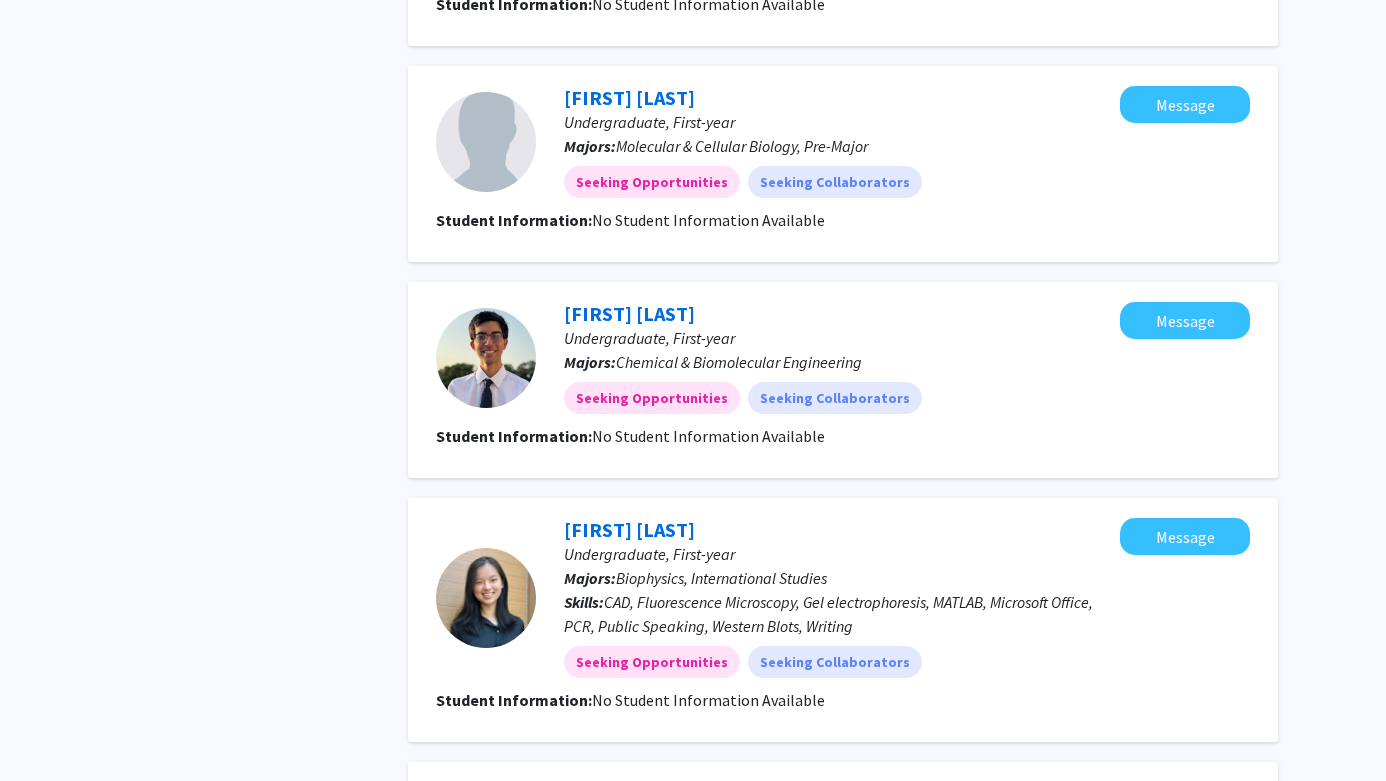 scroll, scrollTop: 1902, scrollLeft: 0, axis: vertical 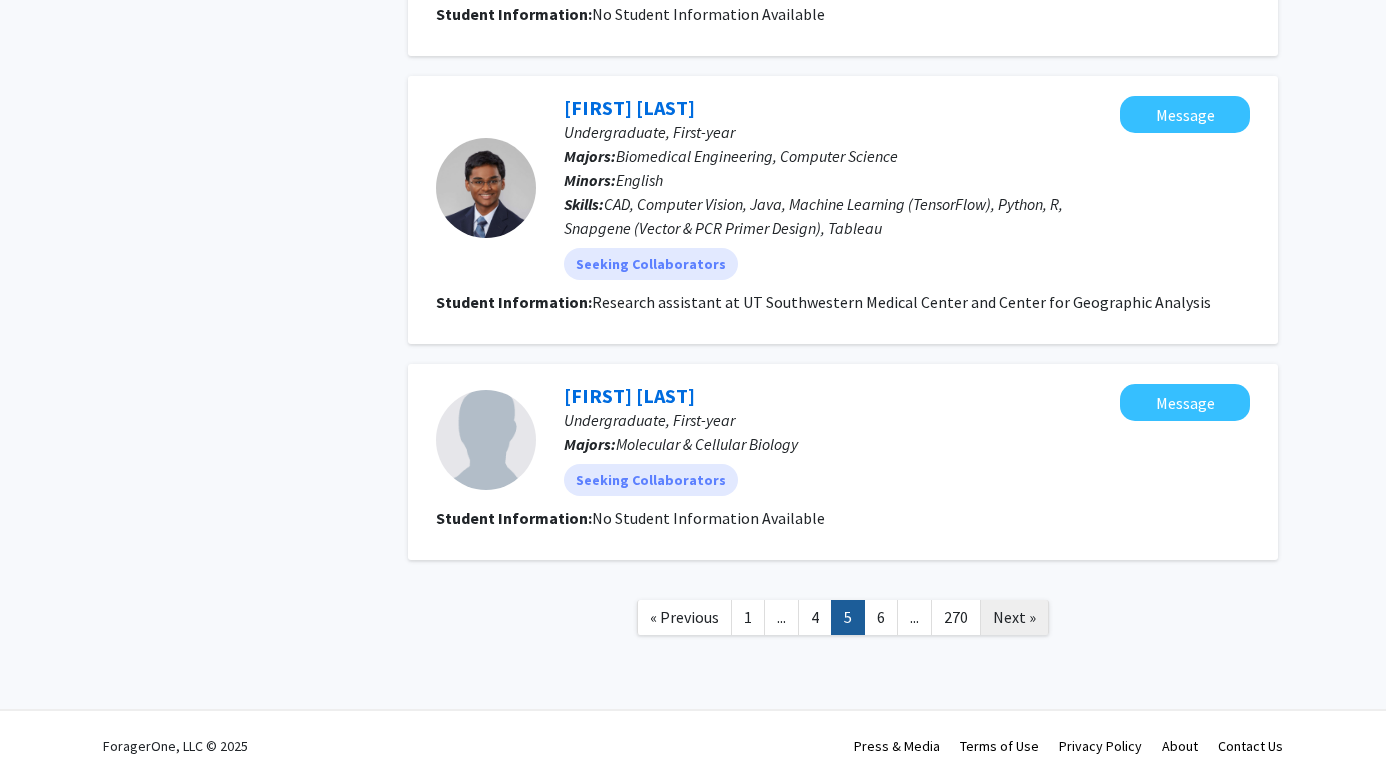 click on "Next »" 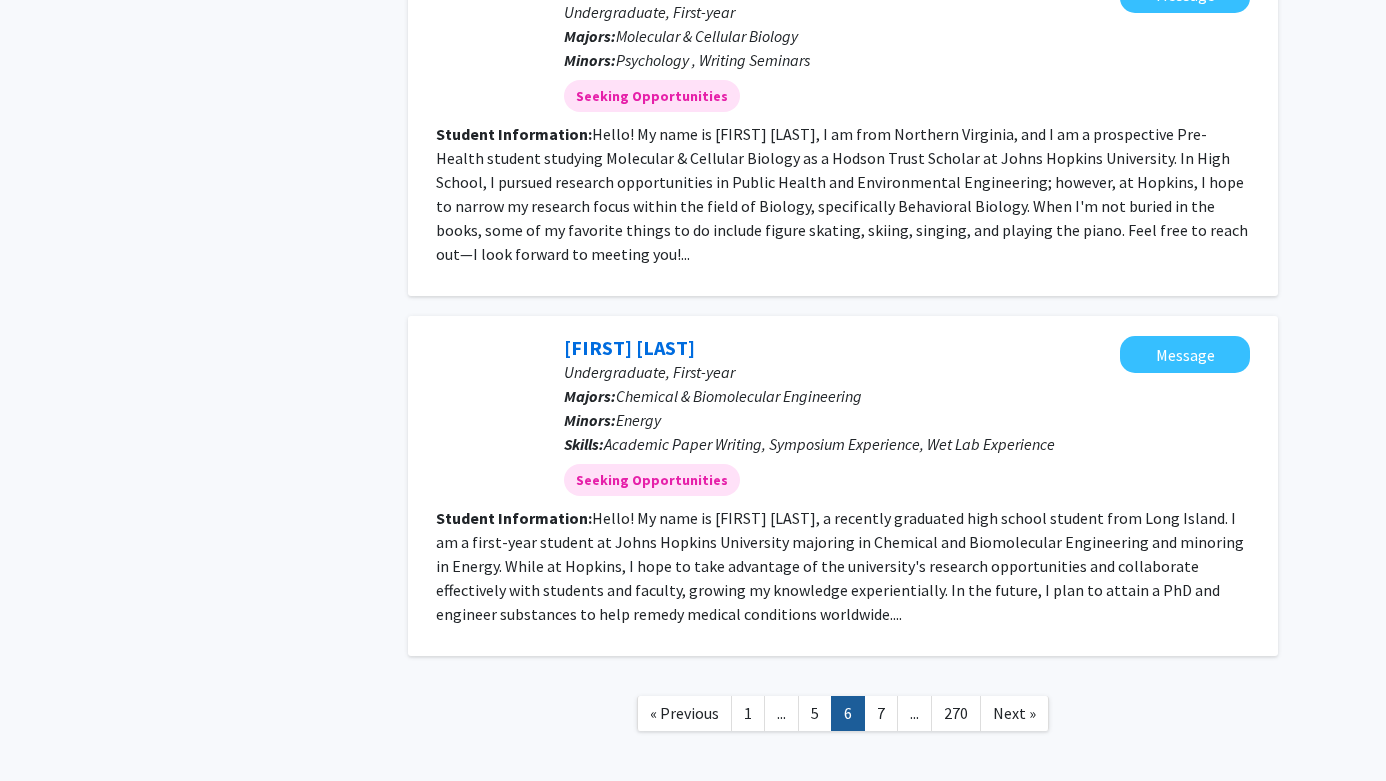 scroll, scrollTop: 3318, scrollLeft: 0, axis: vertical 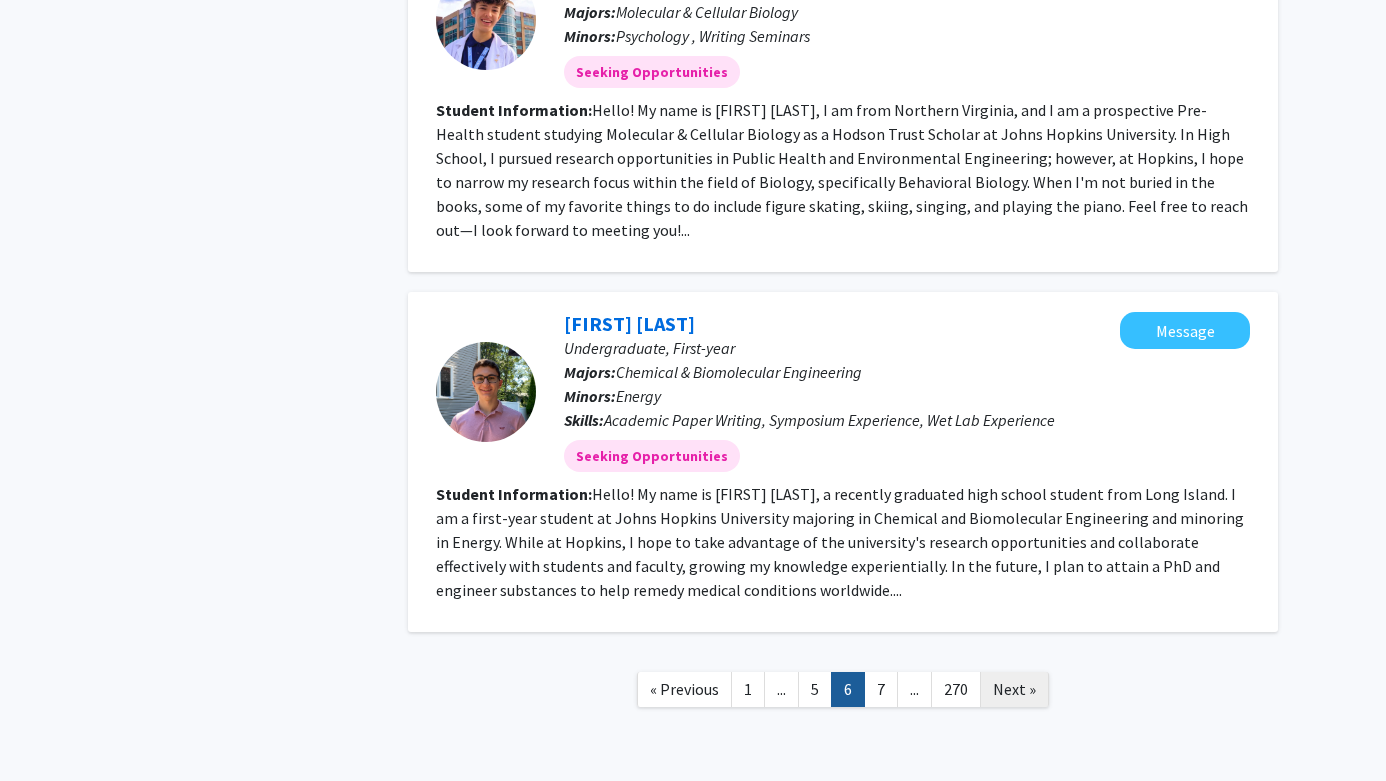click on "Next »" 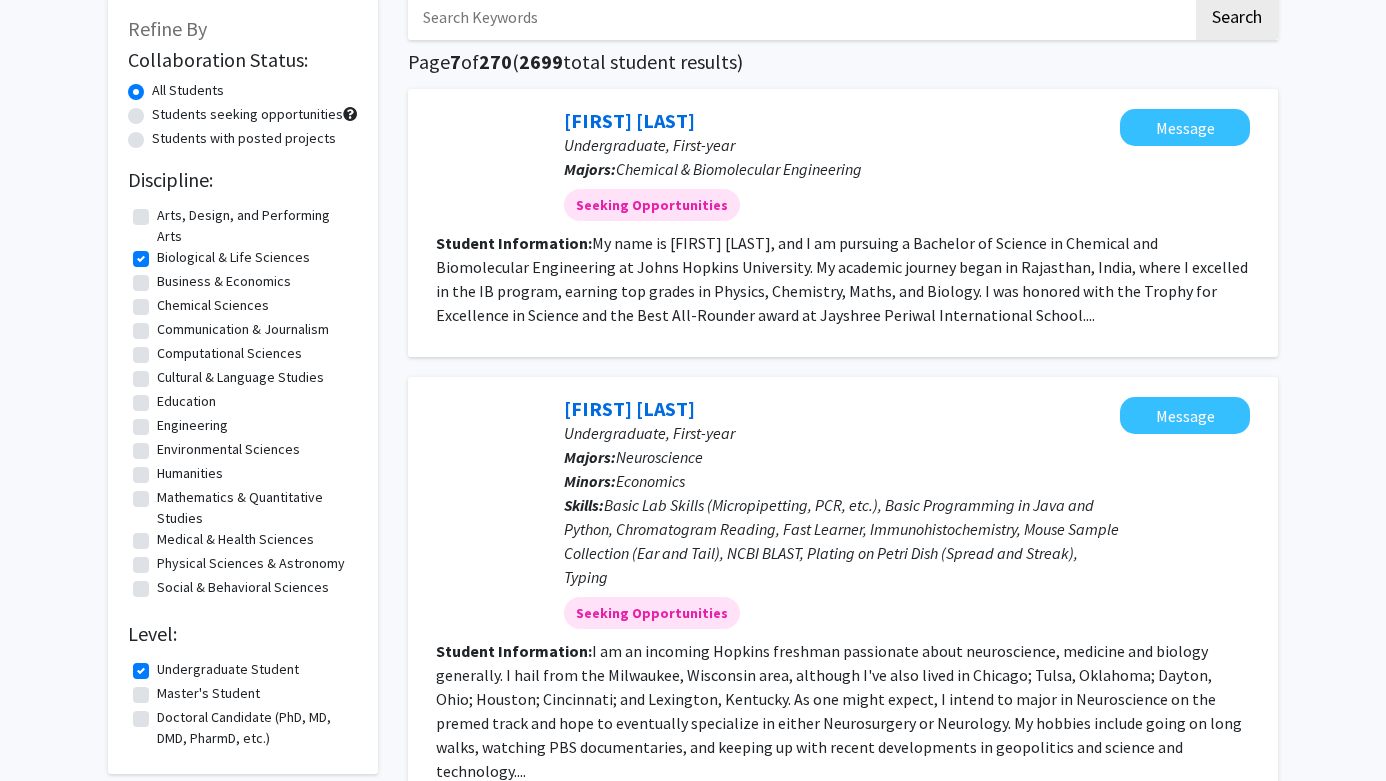 scroll, scrollTop: 0, scrollLeft: 0, axis: both 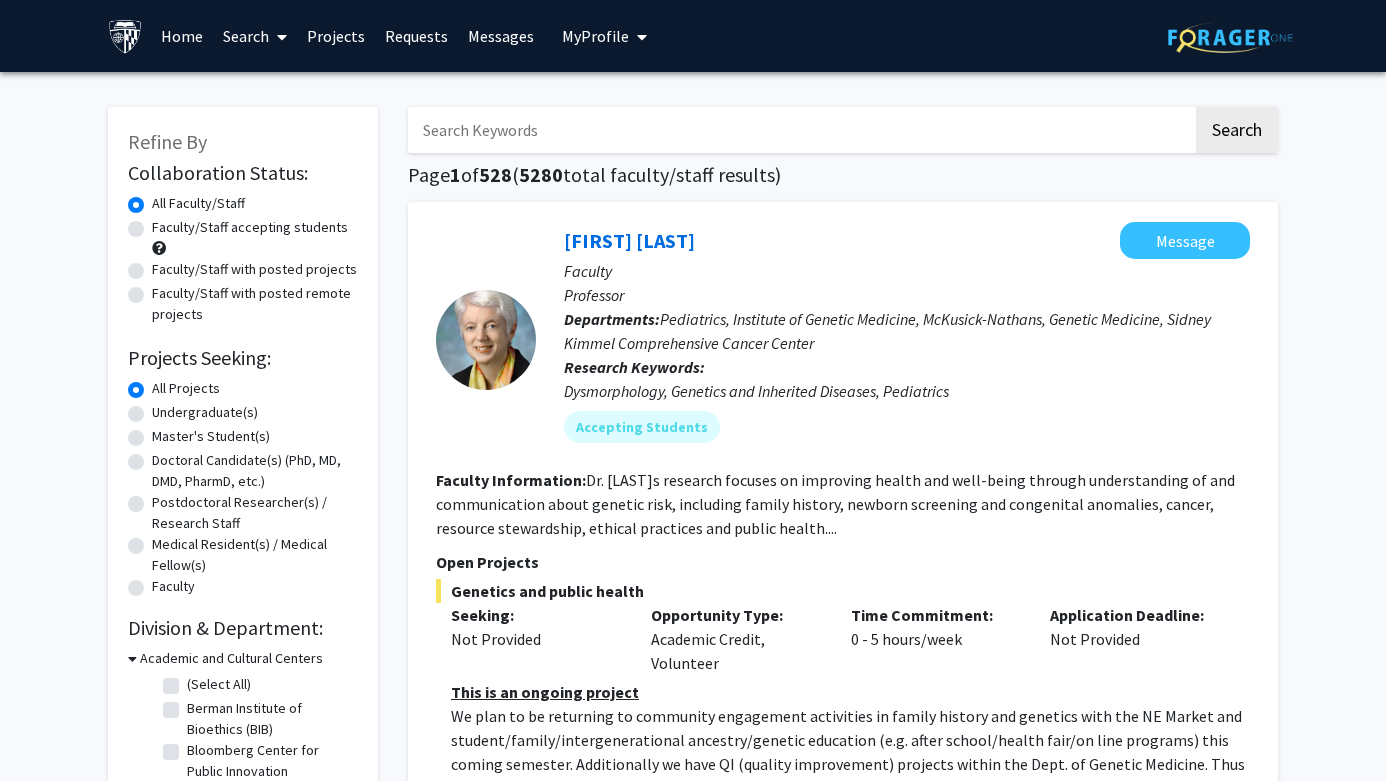 click on "Search" at bounding box center (255, 36) 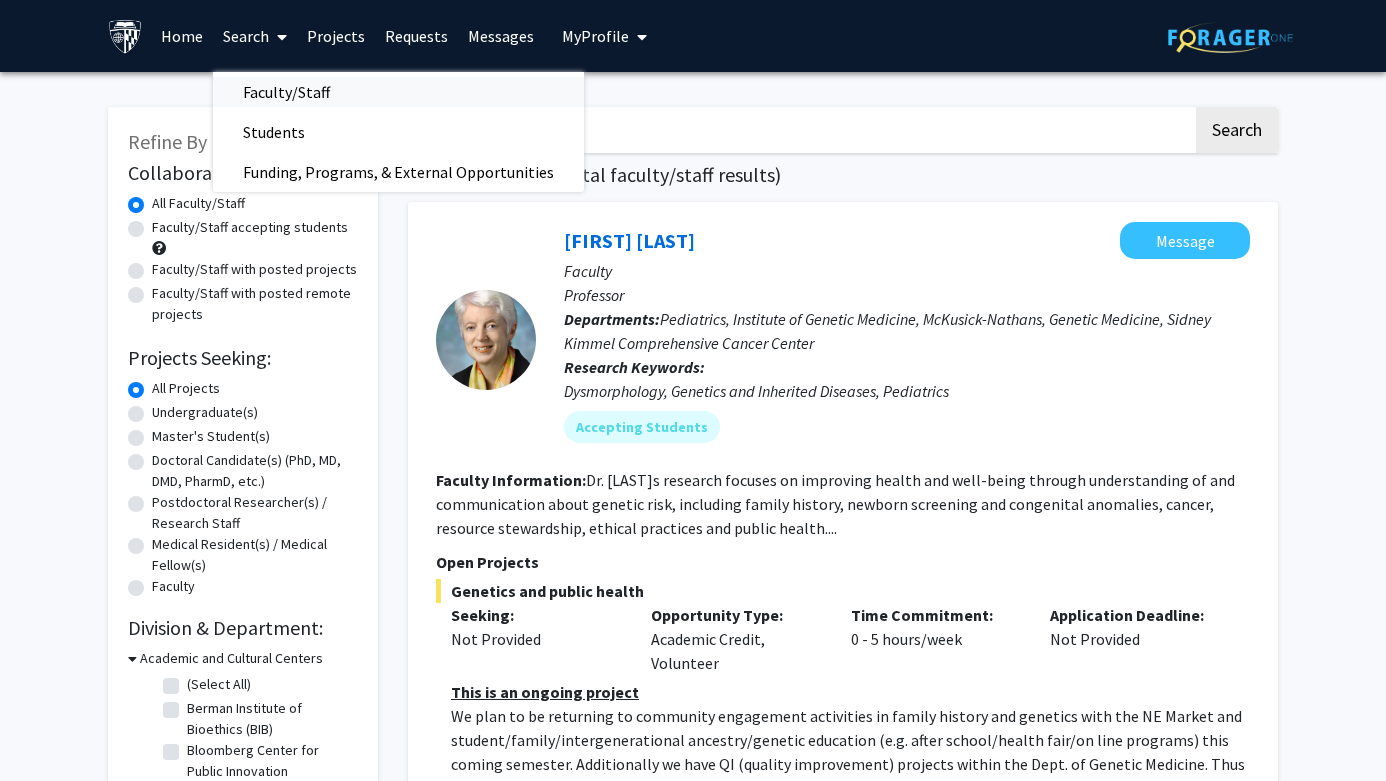 click on "Faculty/Staff" at bounding box center [286, 92] 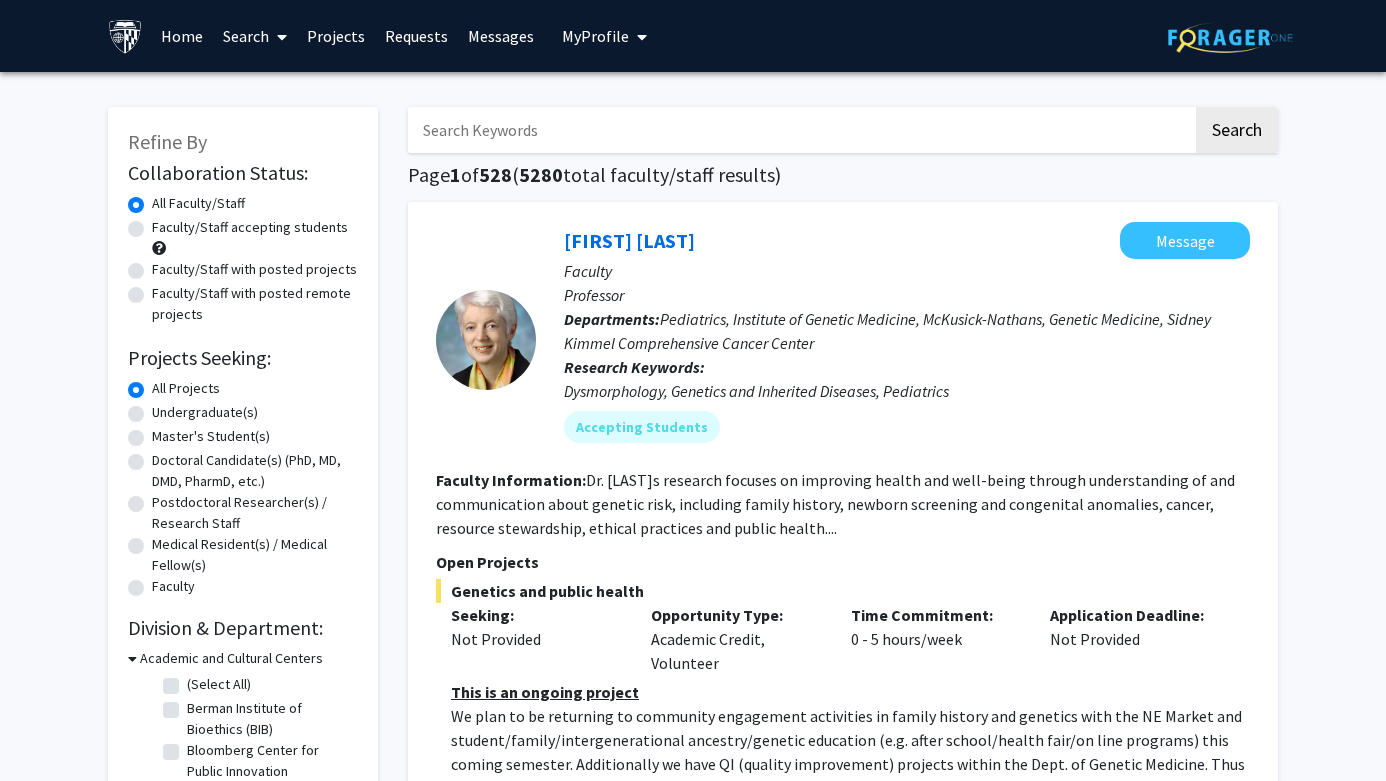 click at bounding box center (800, 130) 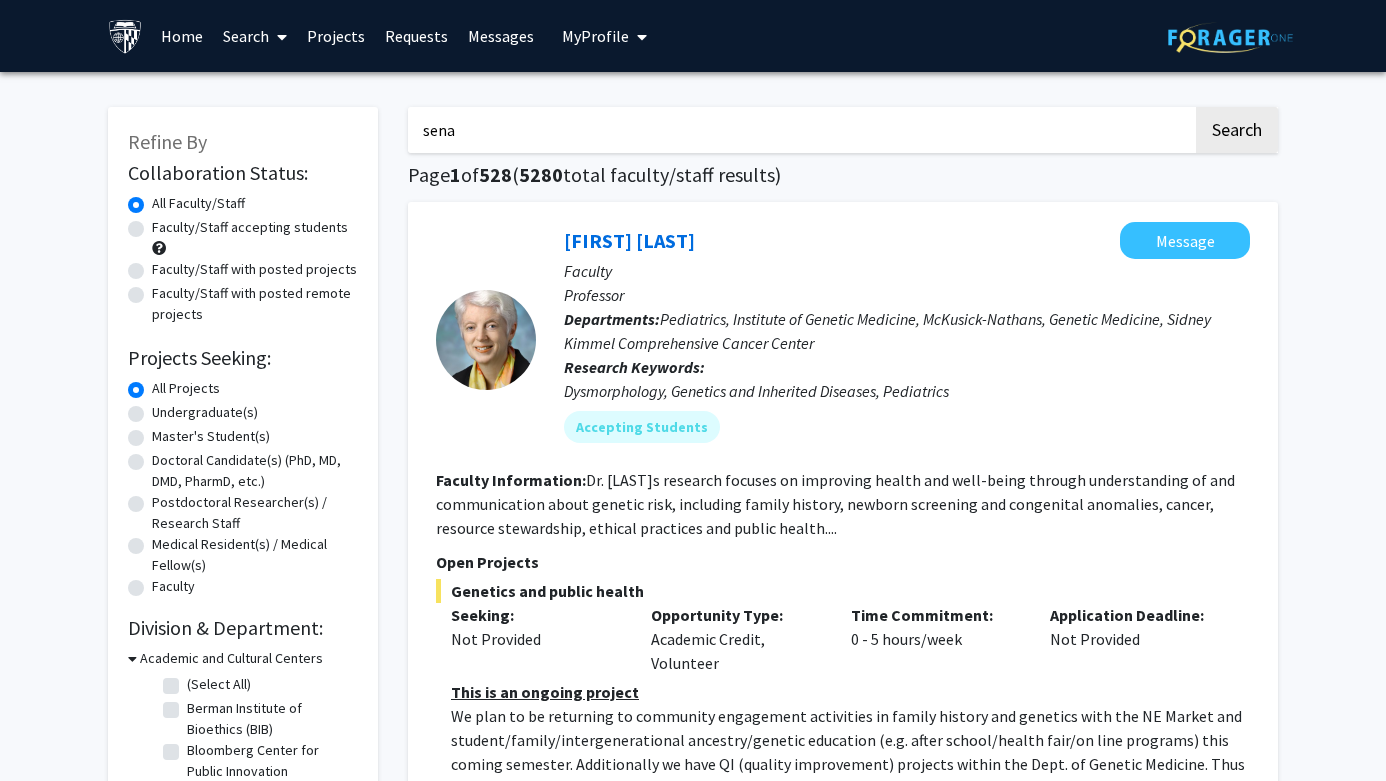 type on "sena" 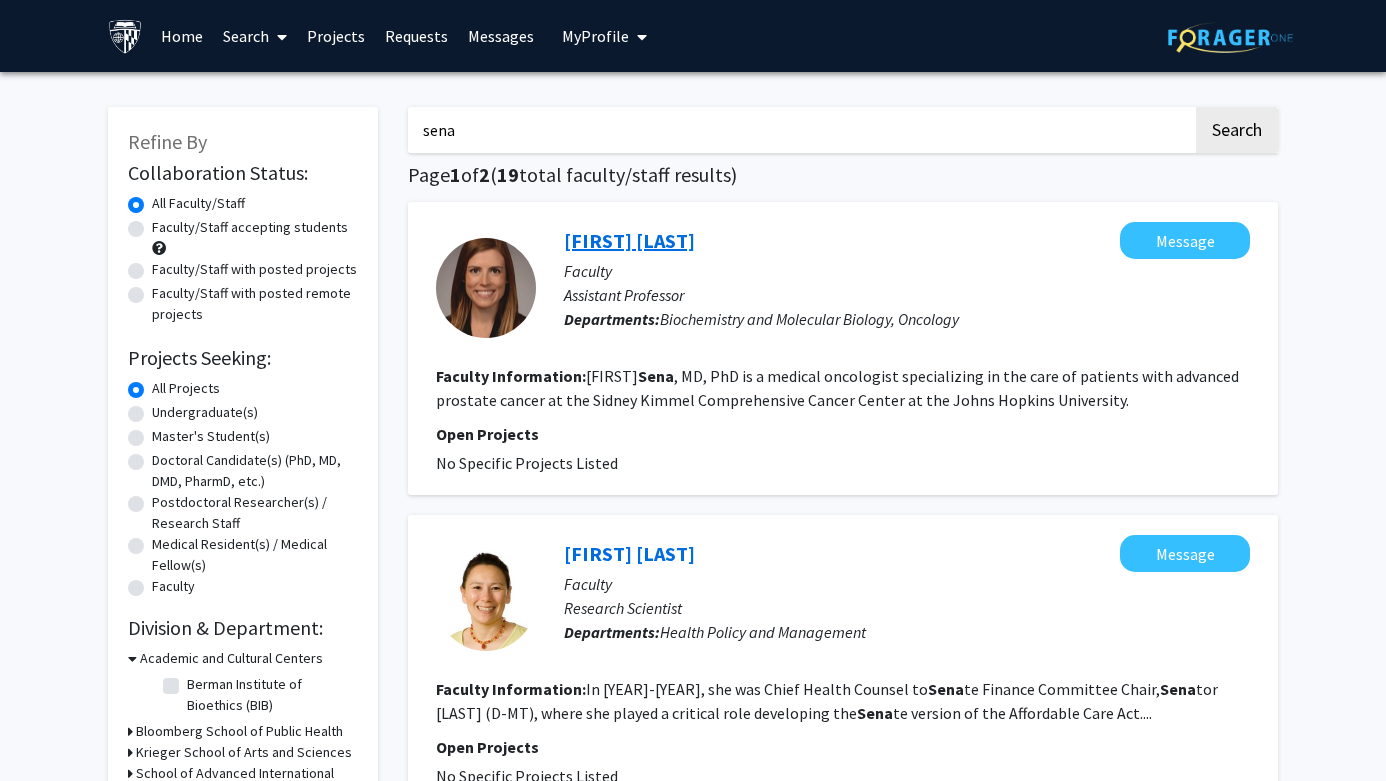 click on "[FIRST] [LAST]" 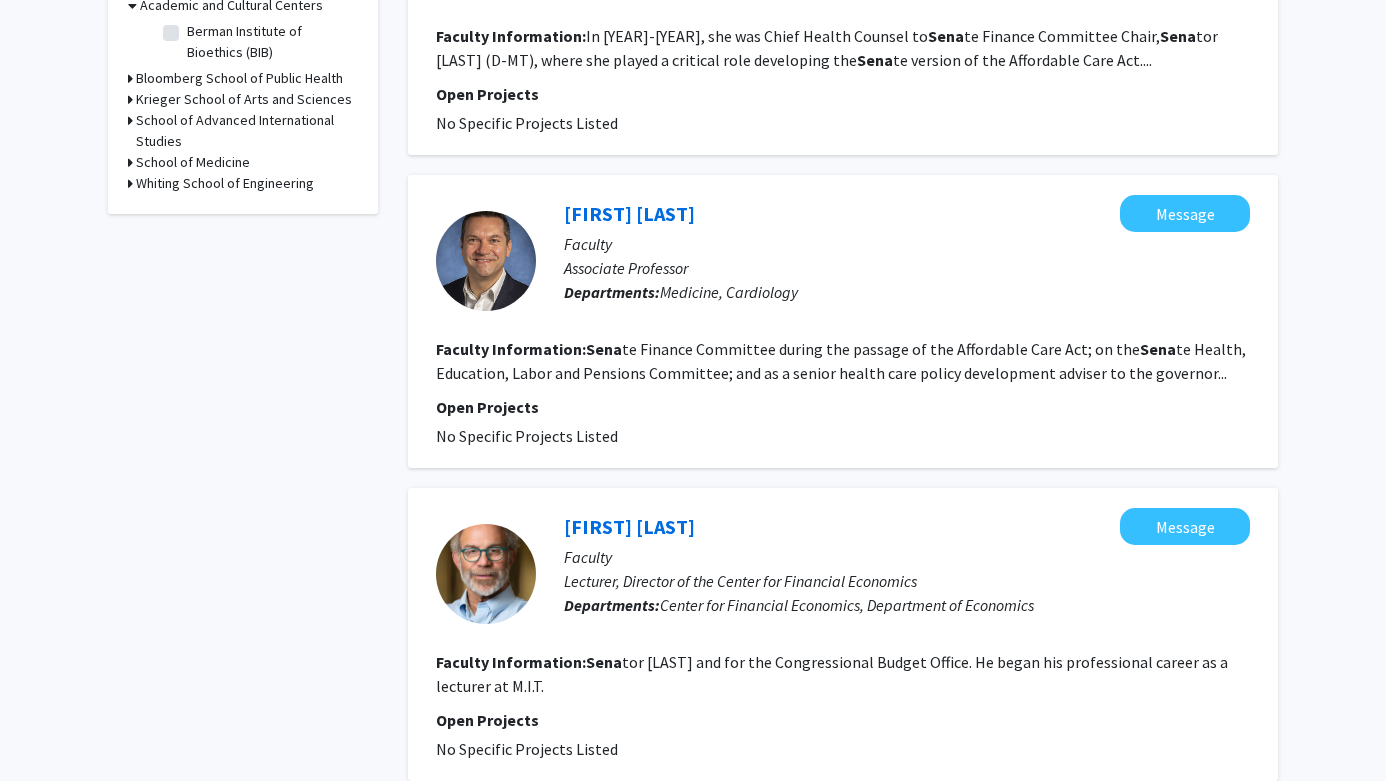 scroll, scrollTop: 0, scrollLeft: 0, axis: both 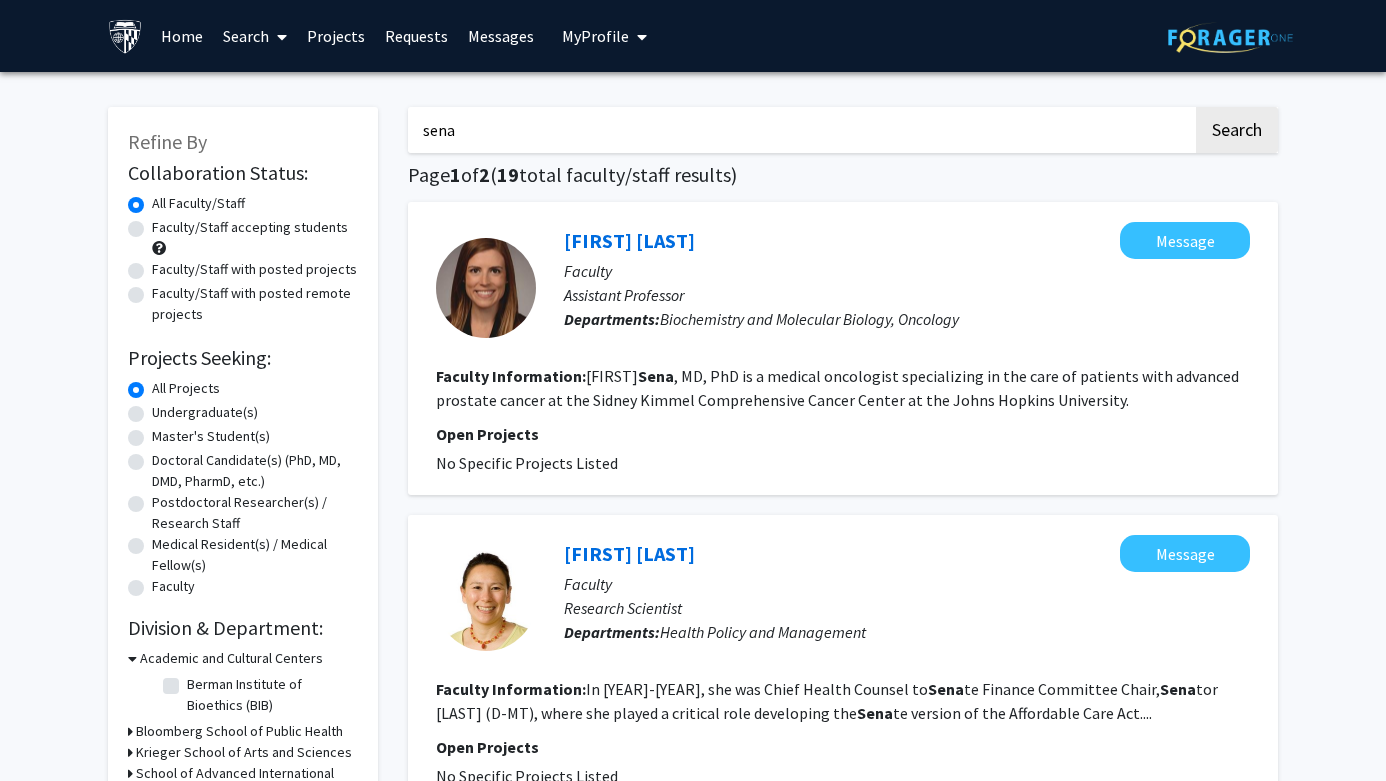 click on "sena" at bounding box center (800, 130) 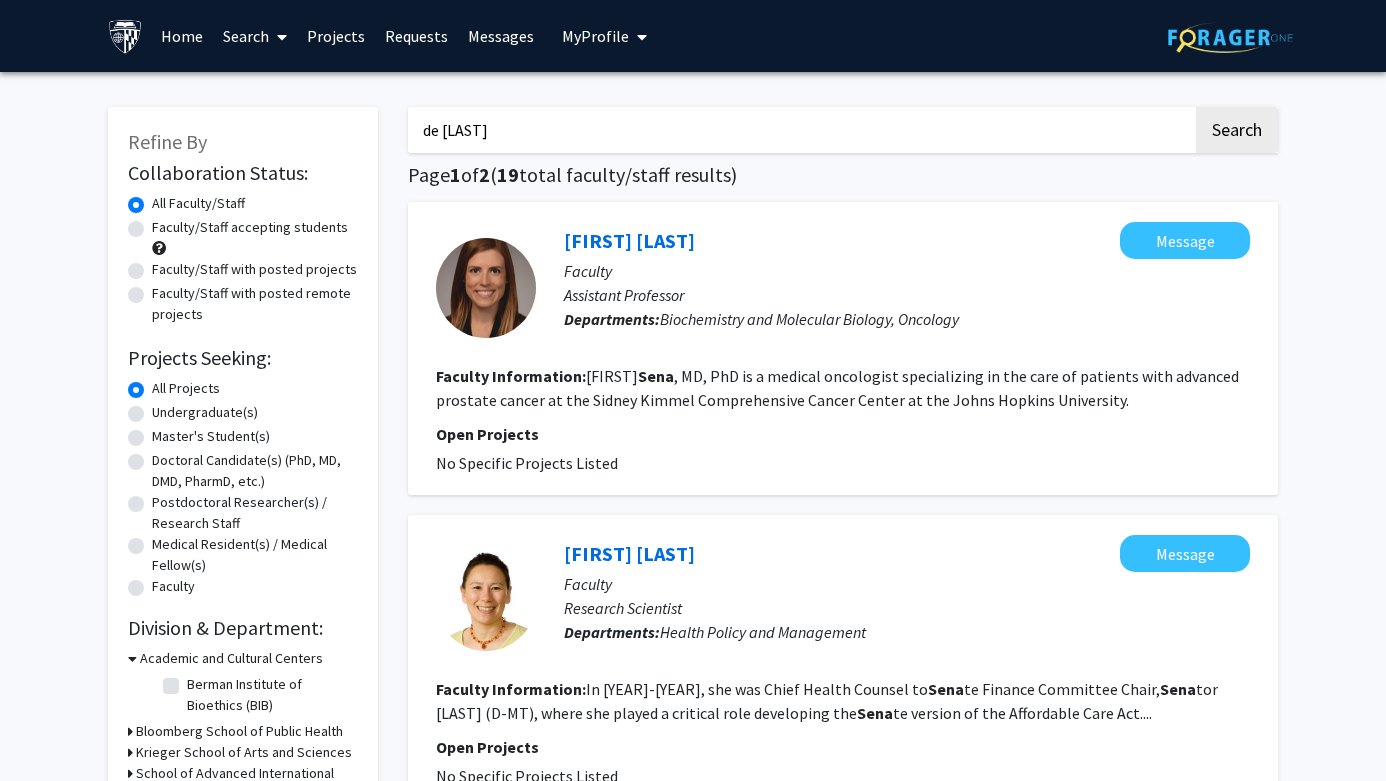 type on "de [LAST]" 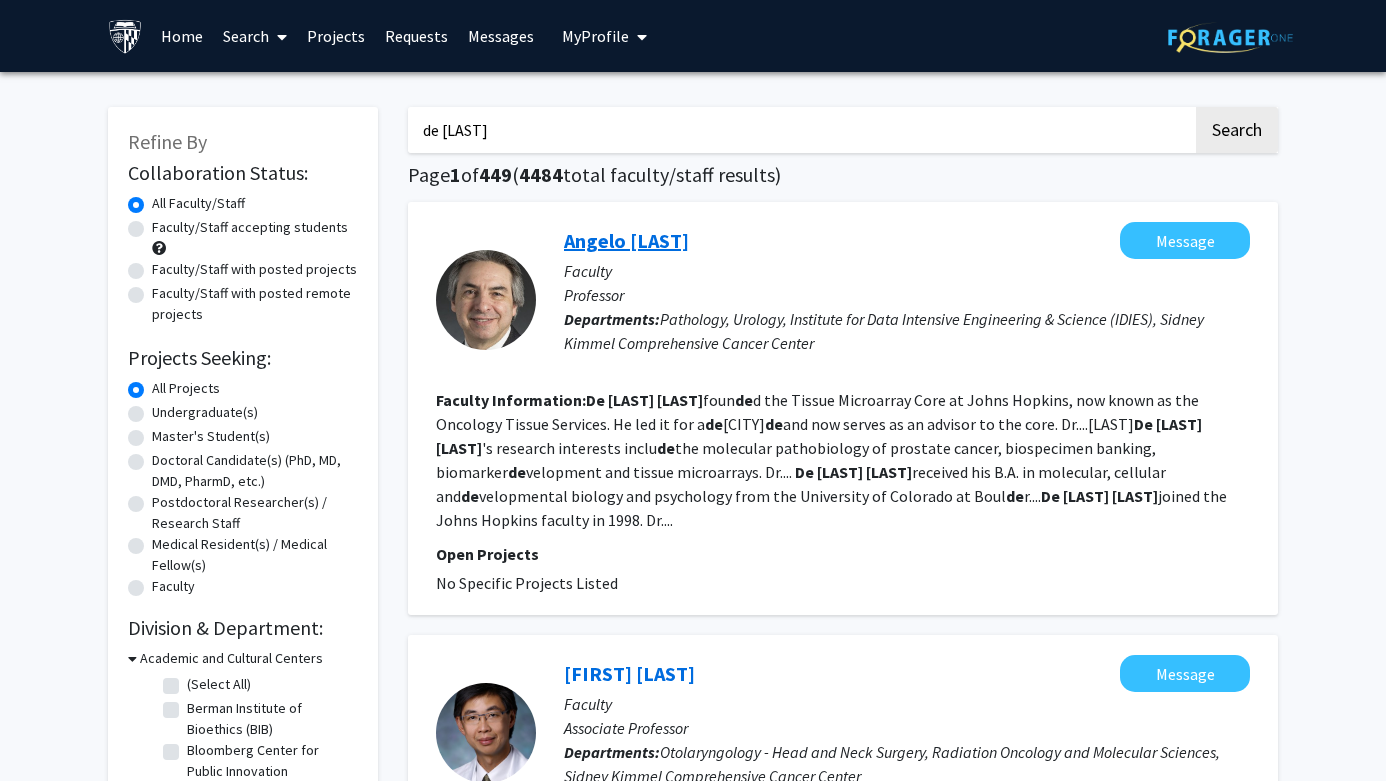 click on "Angelo [LAST]" 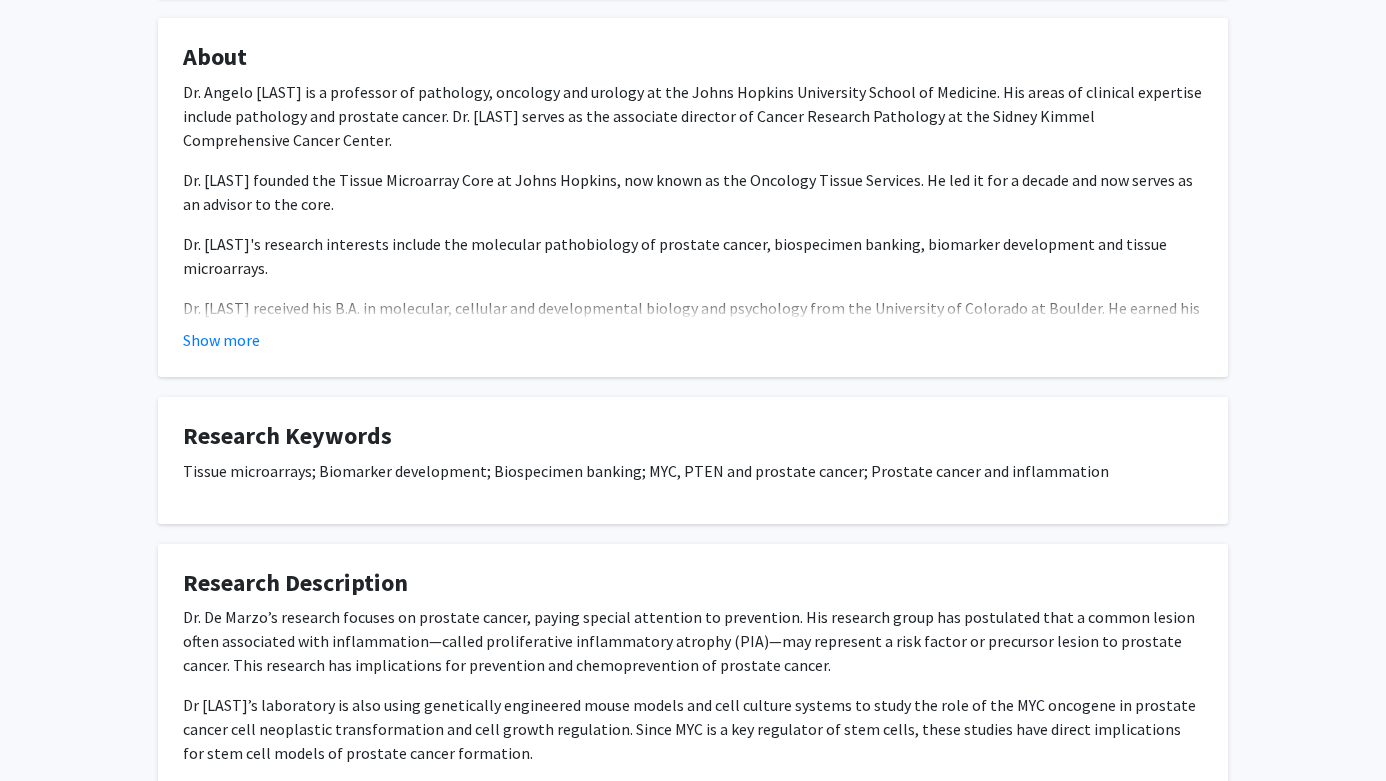 scroll, scrollTop: 0, scrollLeft: 0, axis: both 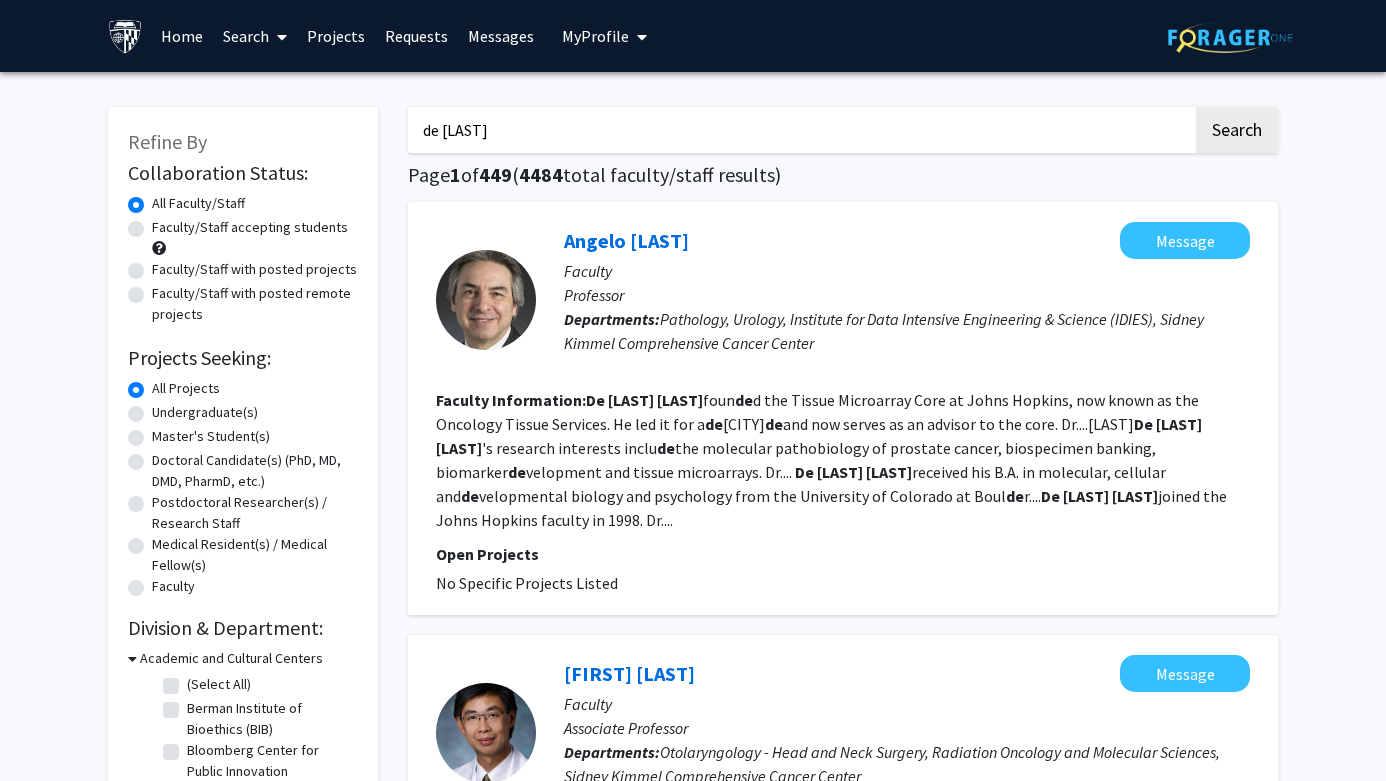 click on "de [LAST]" at bounding box center [800, 130] 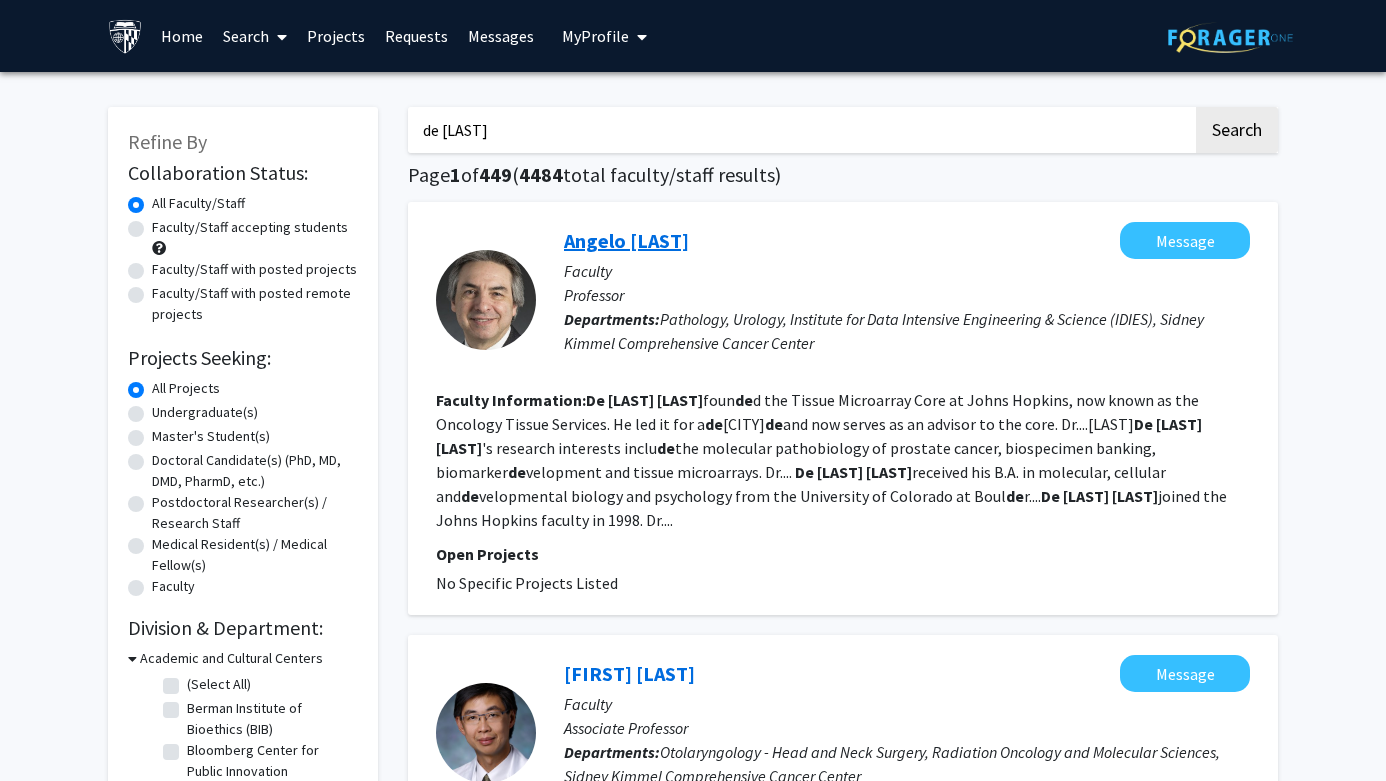 click on "Angelo [LAST]" 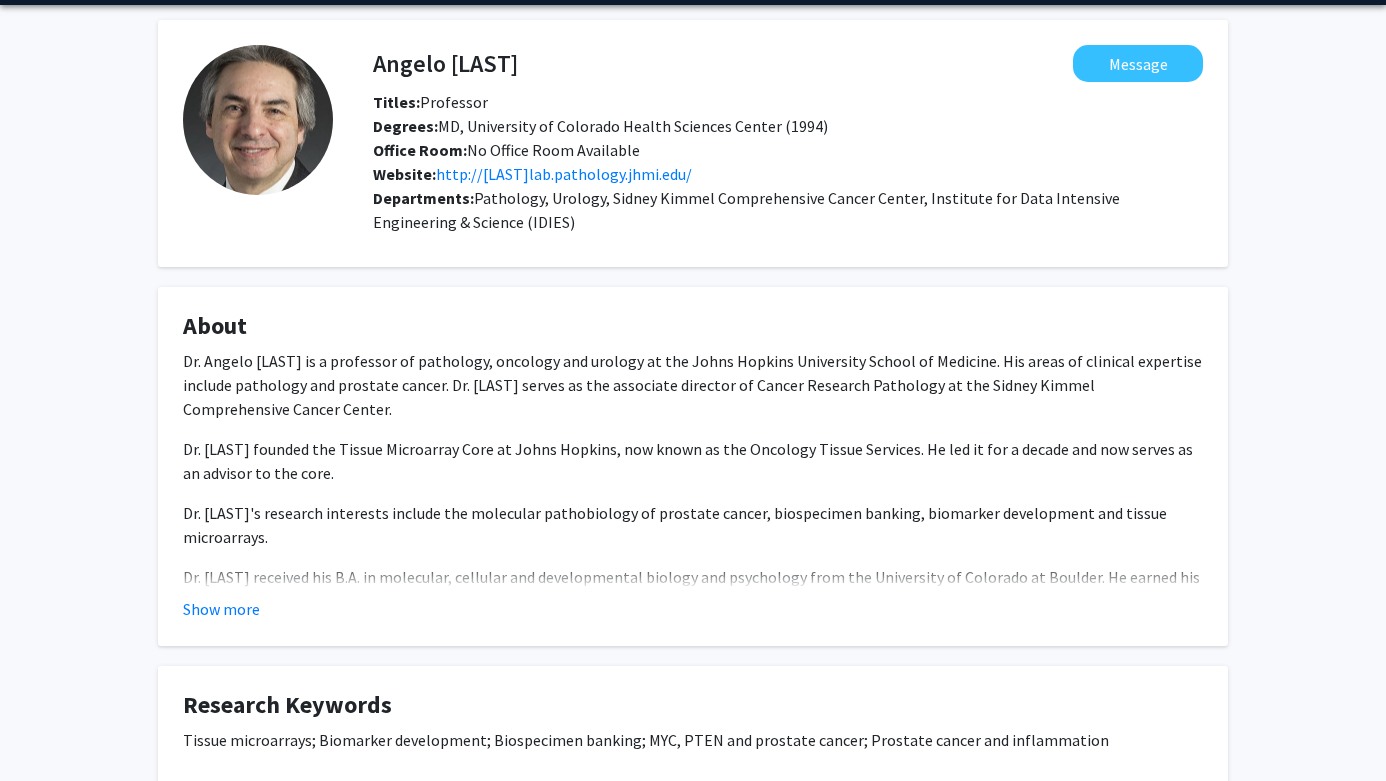 scroll, scrollTop: 93, scrollLeft: 0, axis: vertical 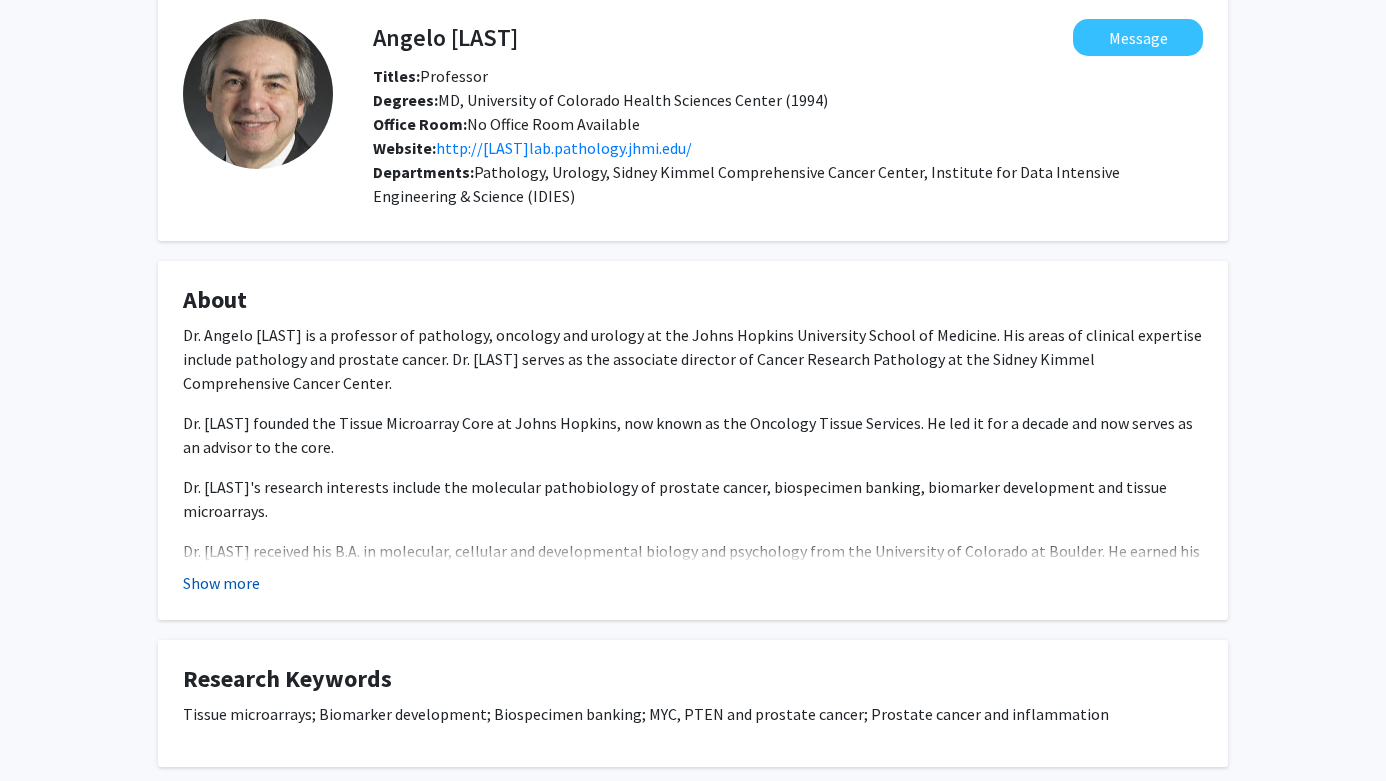 click on "Show more" 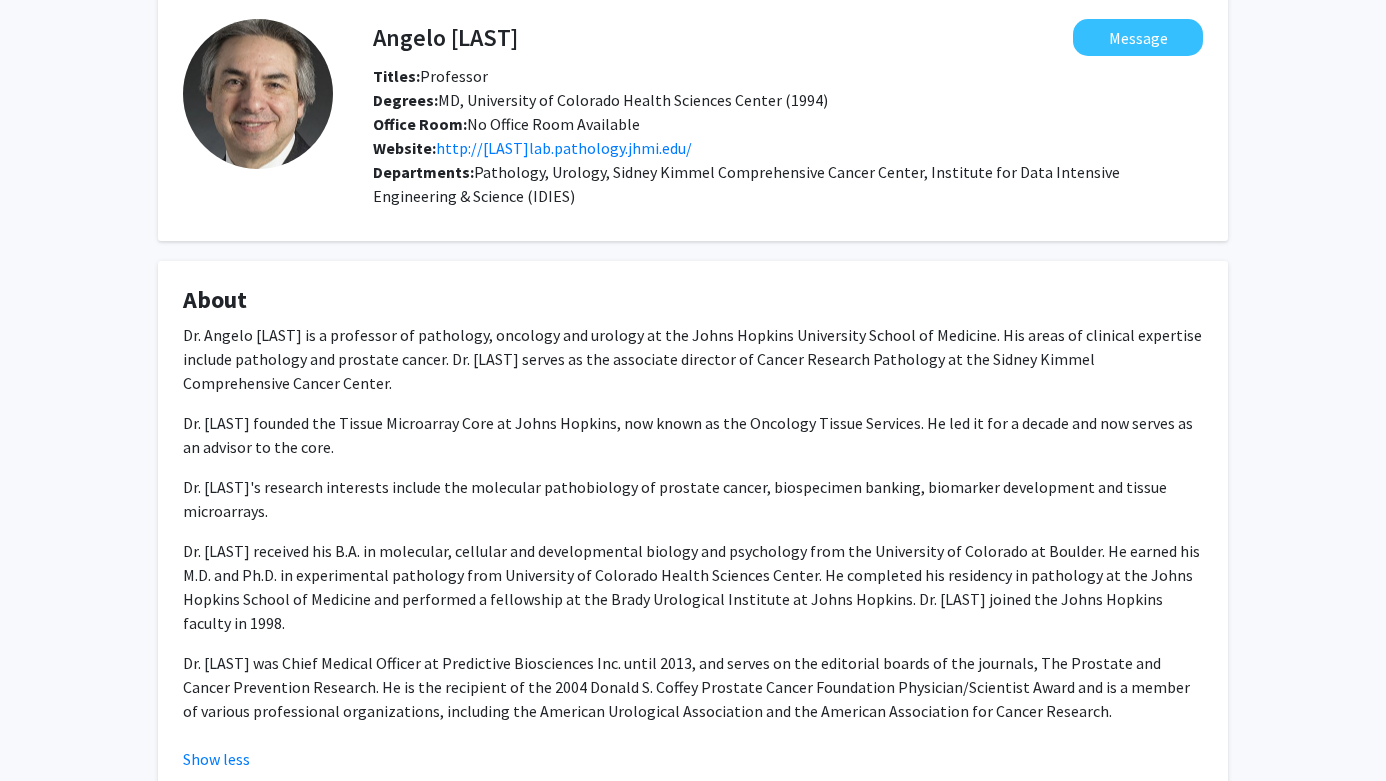 scroll, scrollTop: 152, scrollLeft: 0, axis: vertical 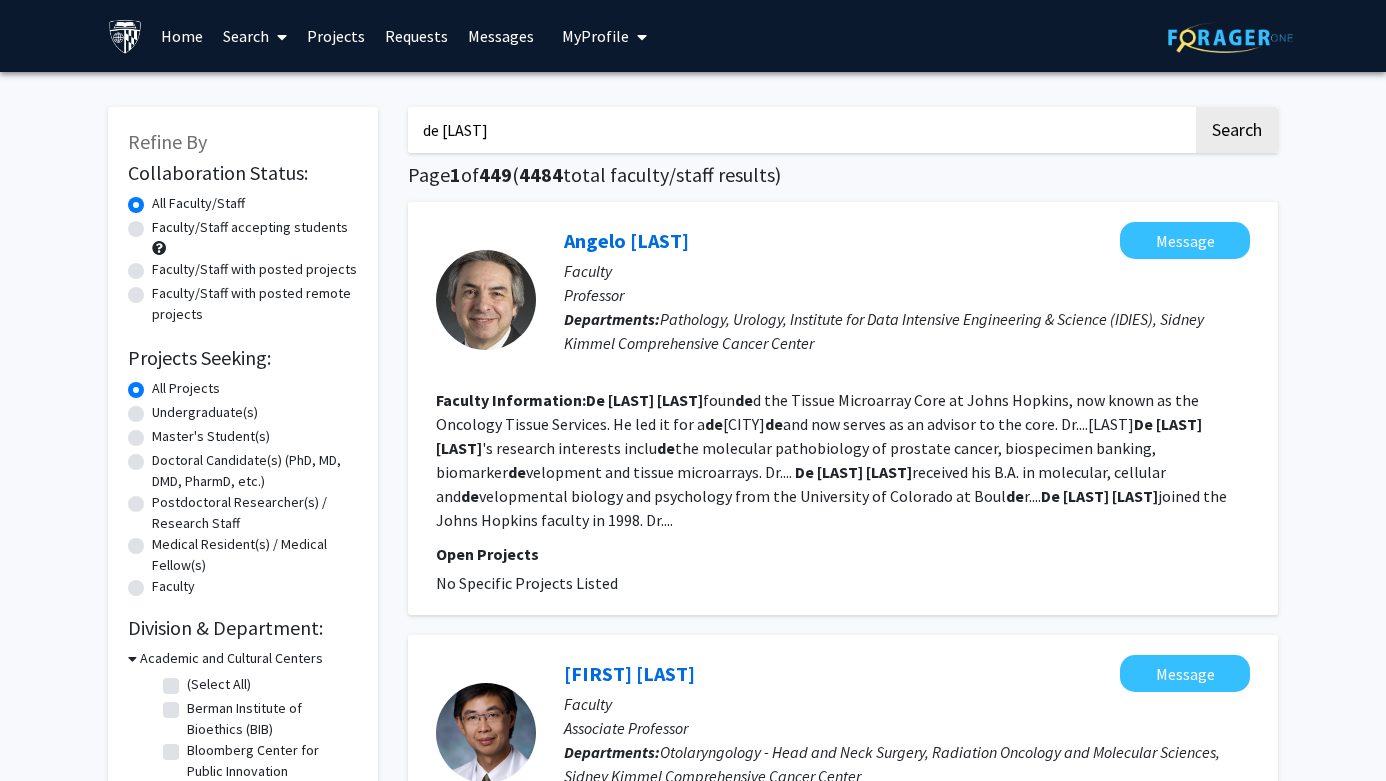 click on "de [LAST]" at bounding box center (800, 130) 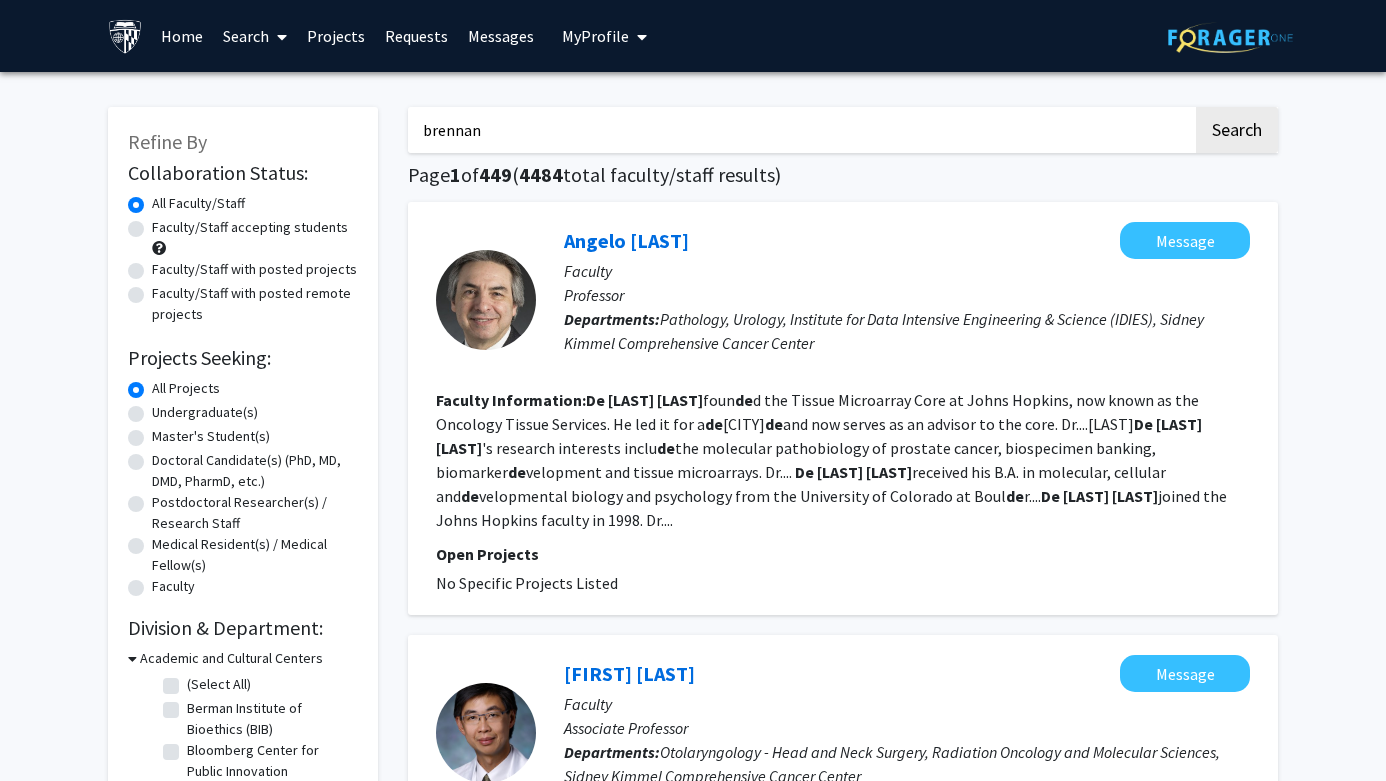 click on "Search" 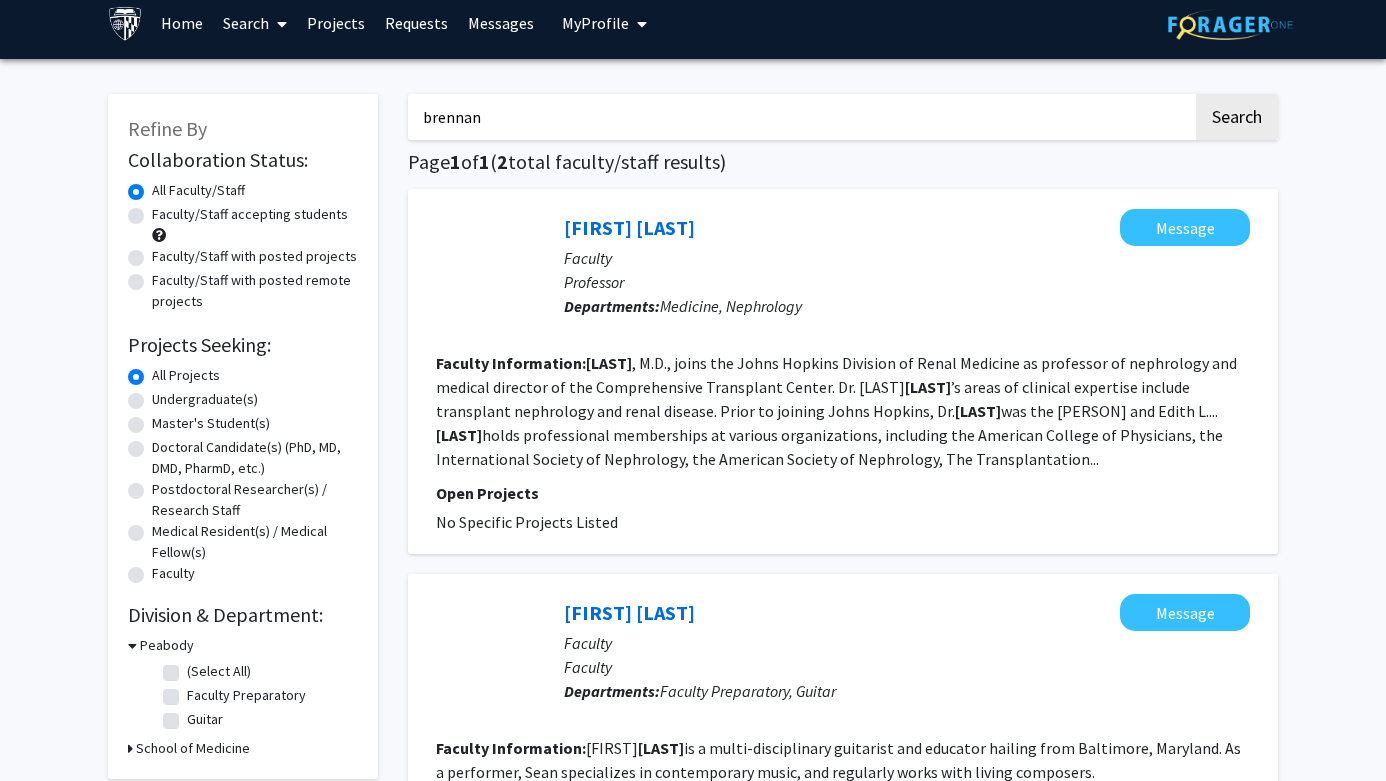 scroll, scrollTop: 0, scrollLeft: 0, axis: both 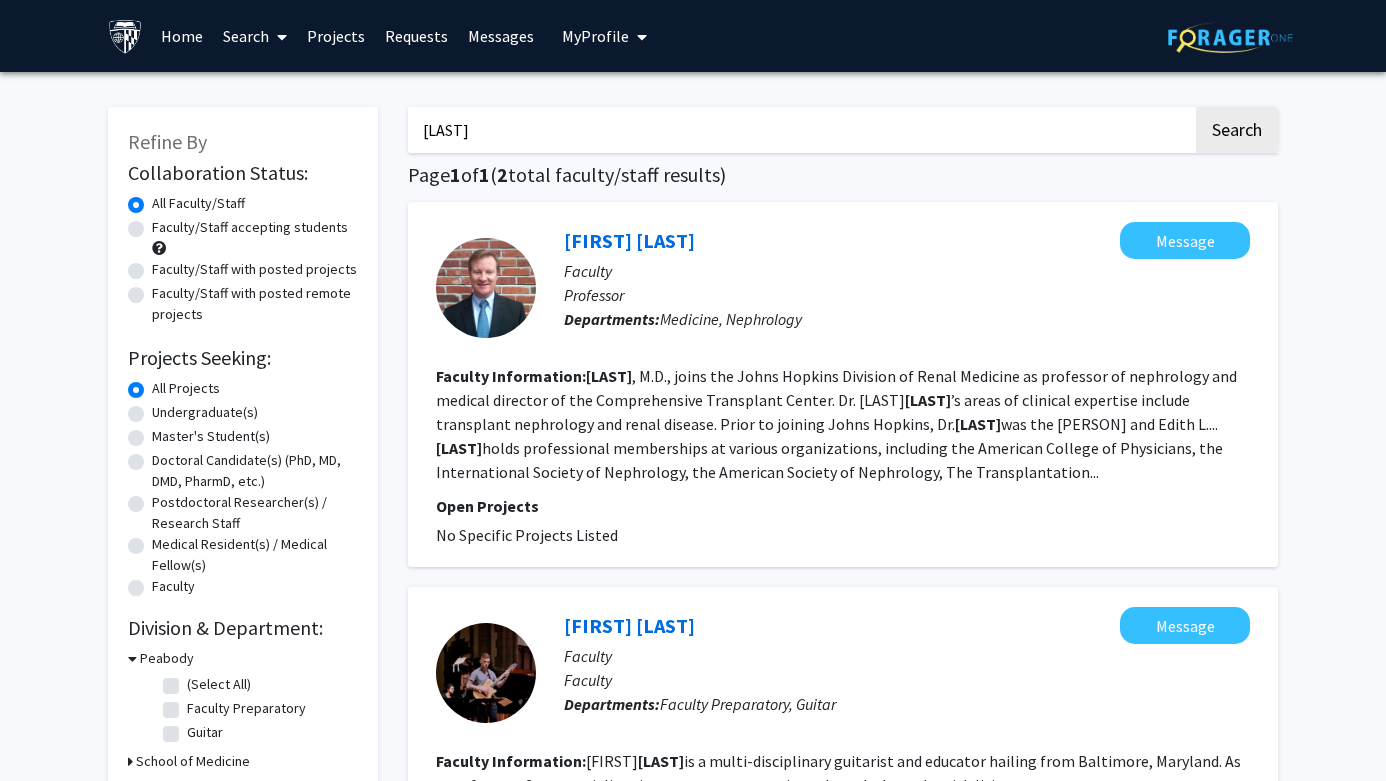 type on "[LAST]" 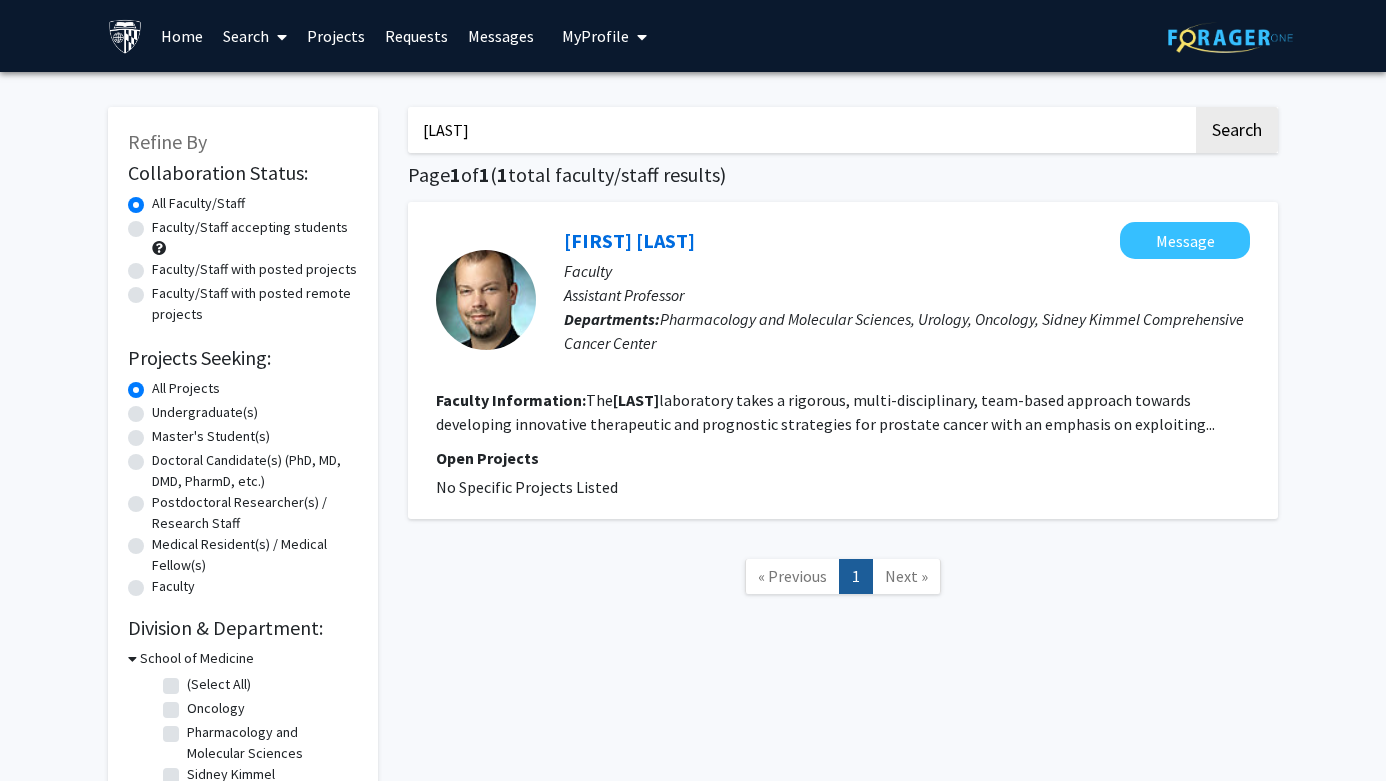 click on "[LAST]" at bounding box center (800, 130) 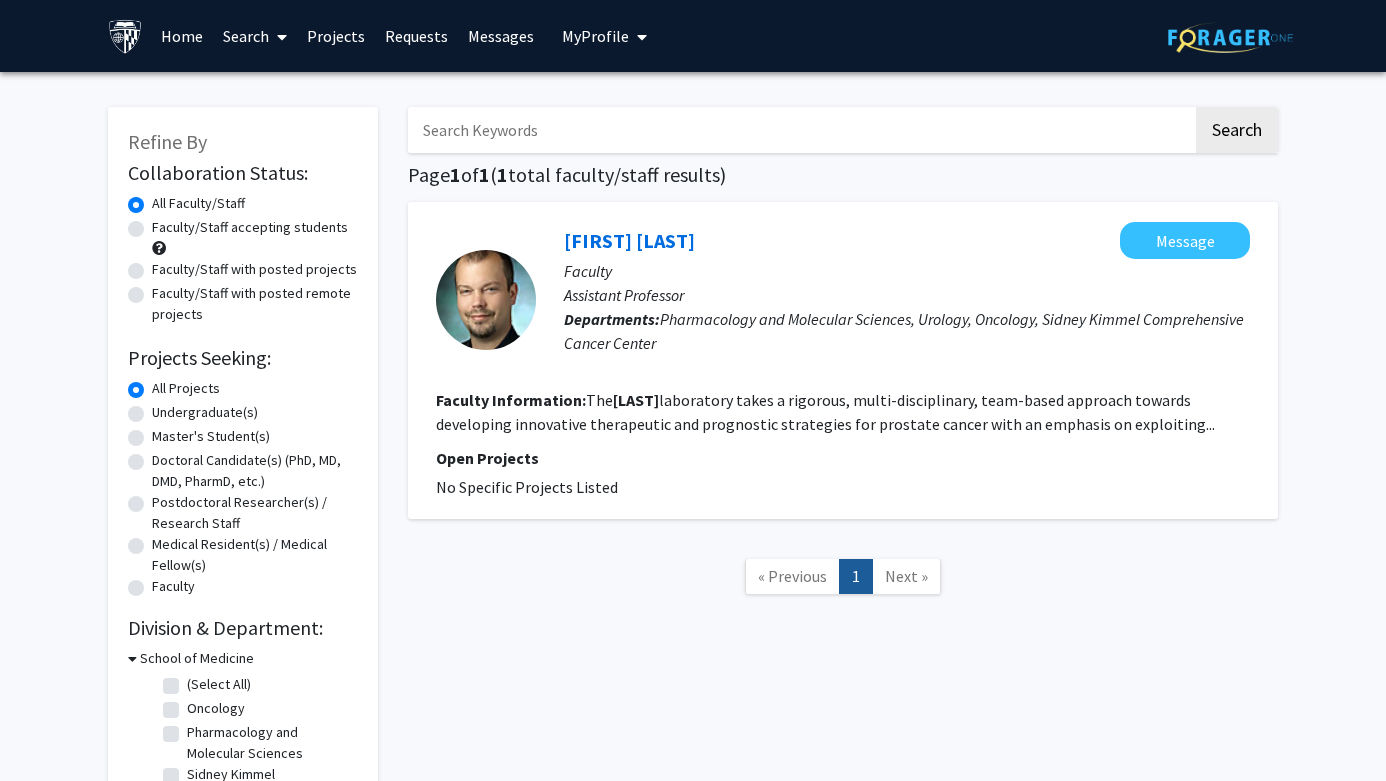 type 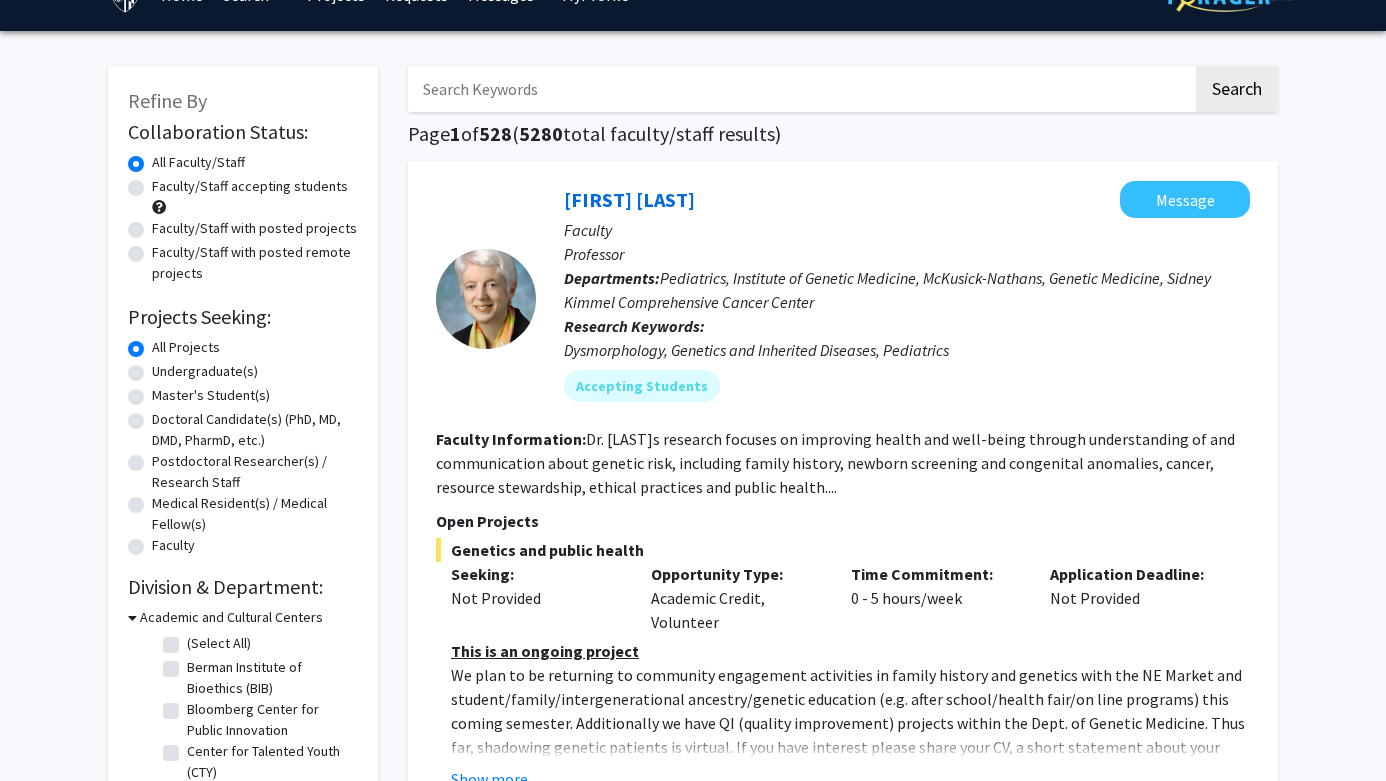 scroll, scrollTop: 61, scrollLeft: 0, axis: vertical 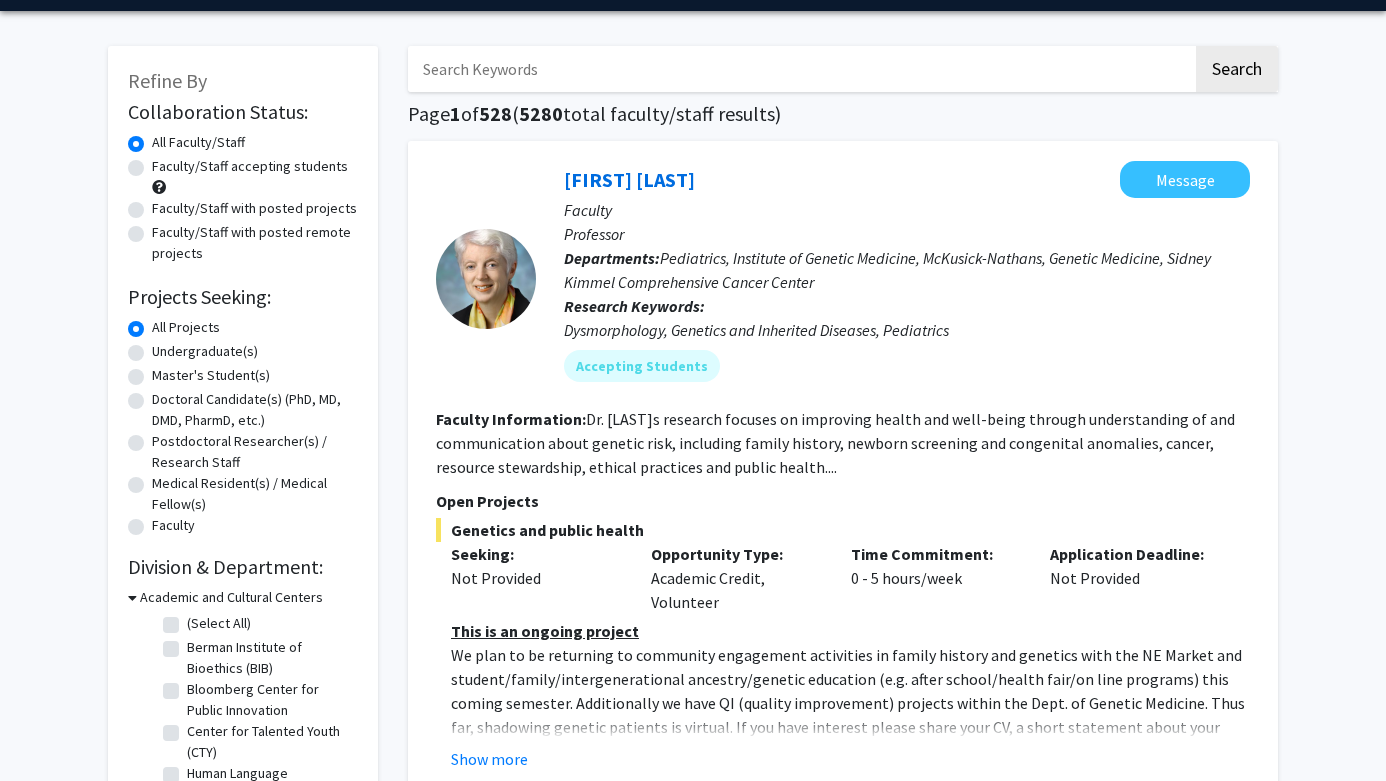 click on "Faculty/Staff with posted projects" 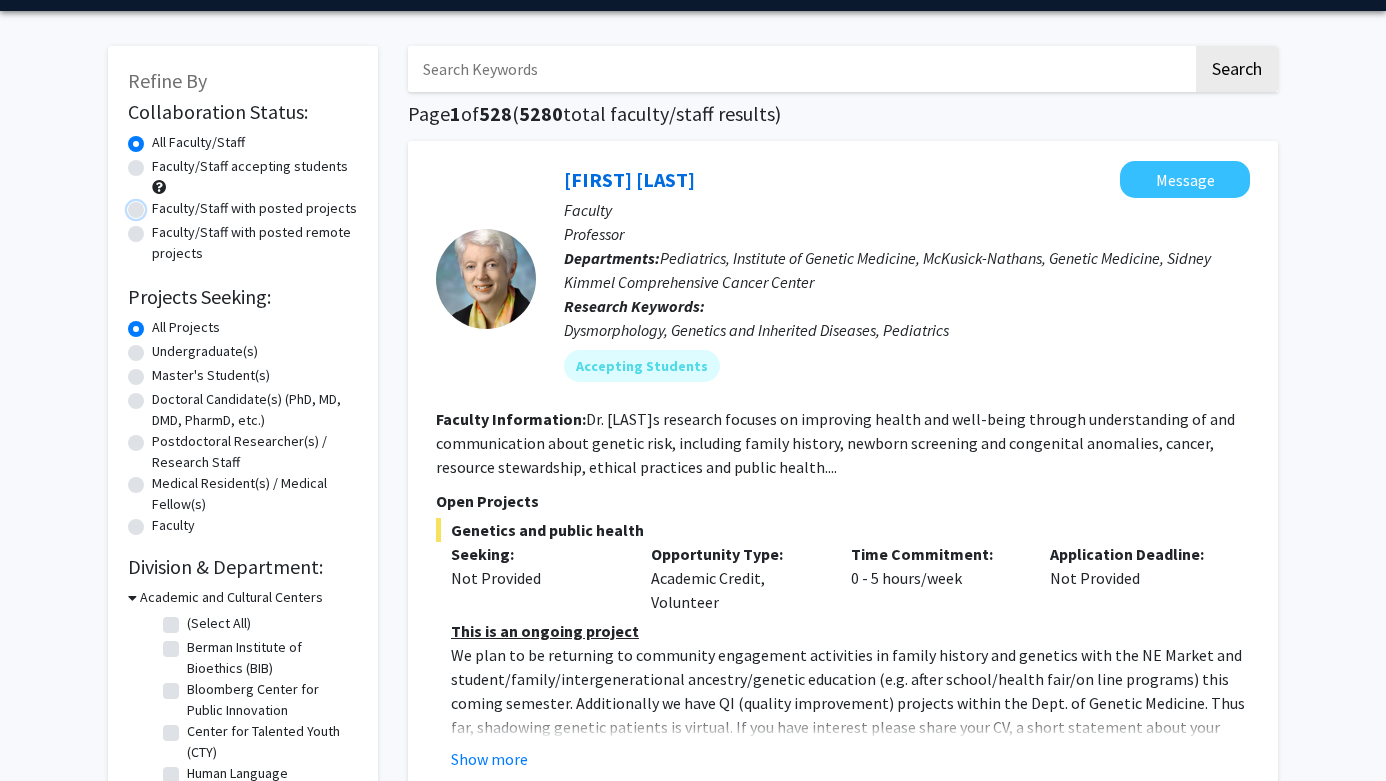 click on "Faculty/Staff with posted projects" at bounding box center (158, 204) 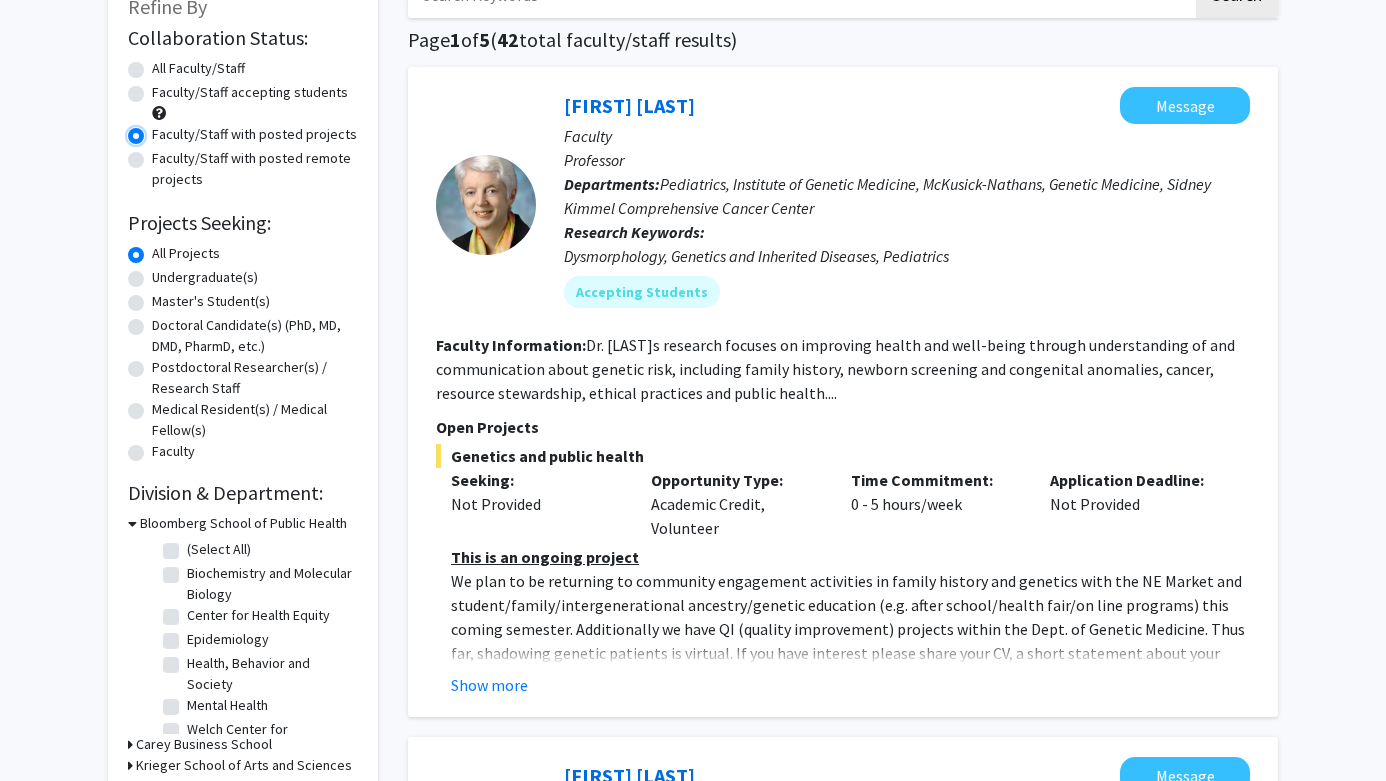 scroll, scrollTop: 0, scrollLeft: 0, axis: both 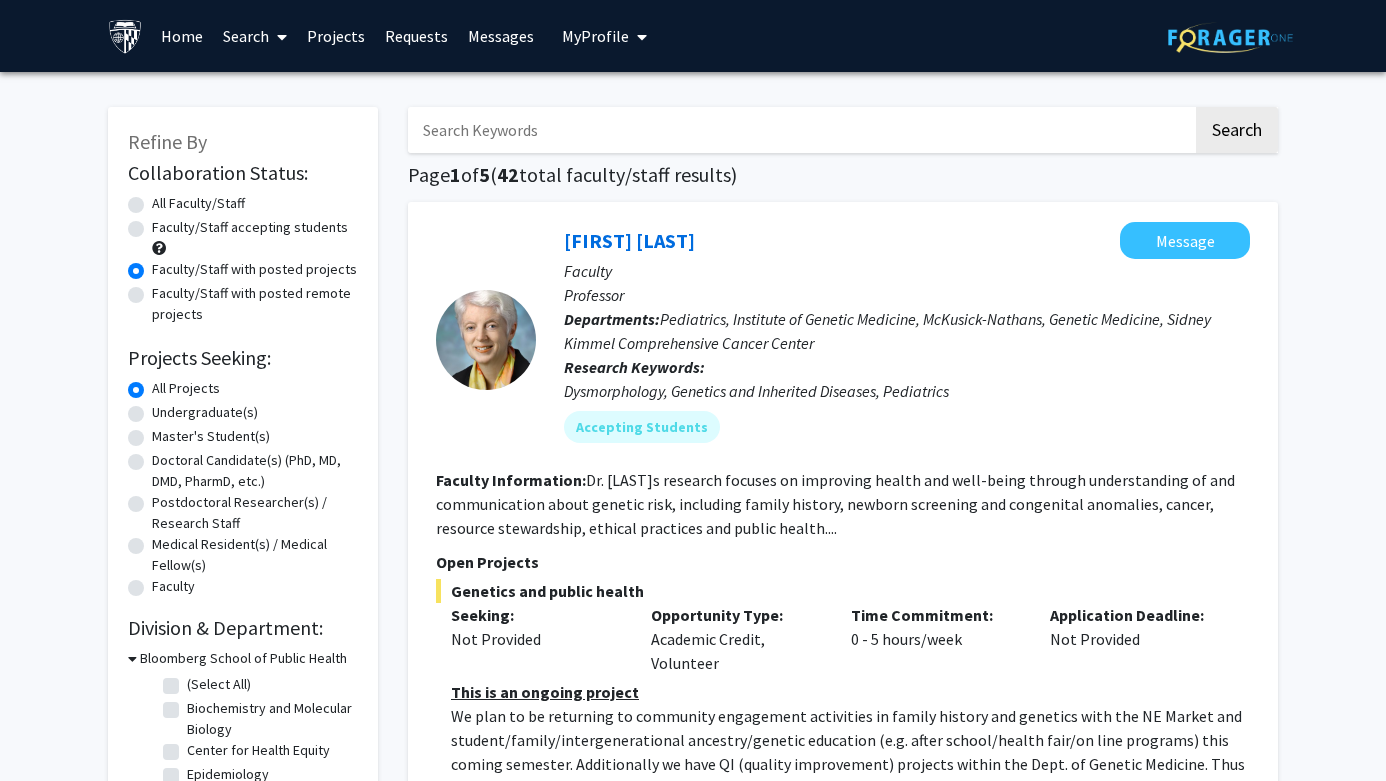 click on "My   Profile" at bounding box center (595, 36) 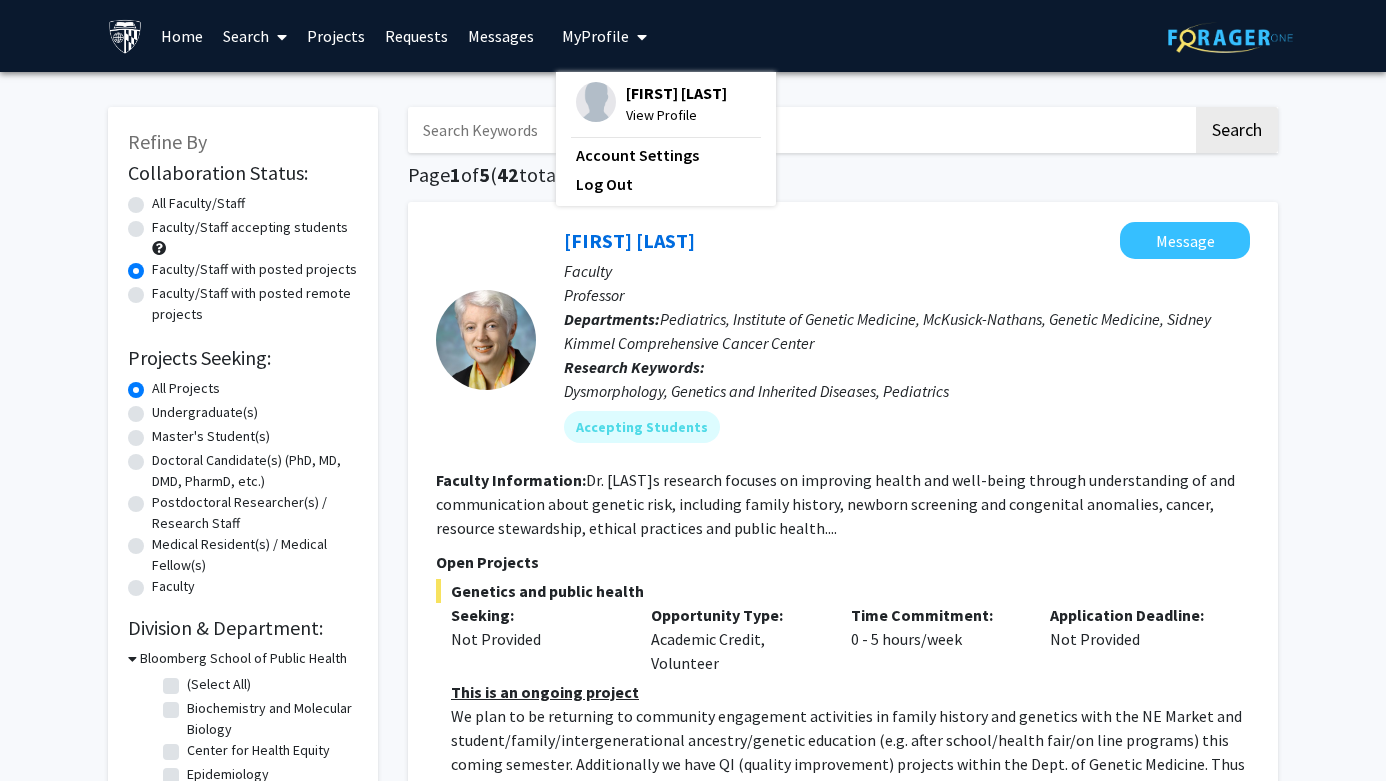 click on "View Profile" at bounding box center [676, 115] 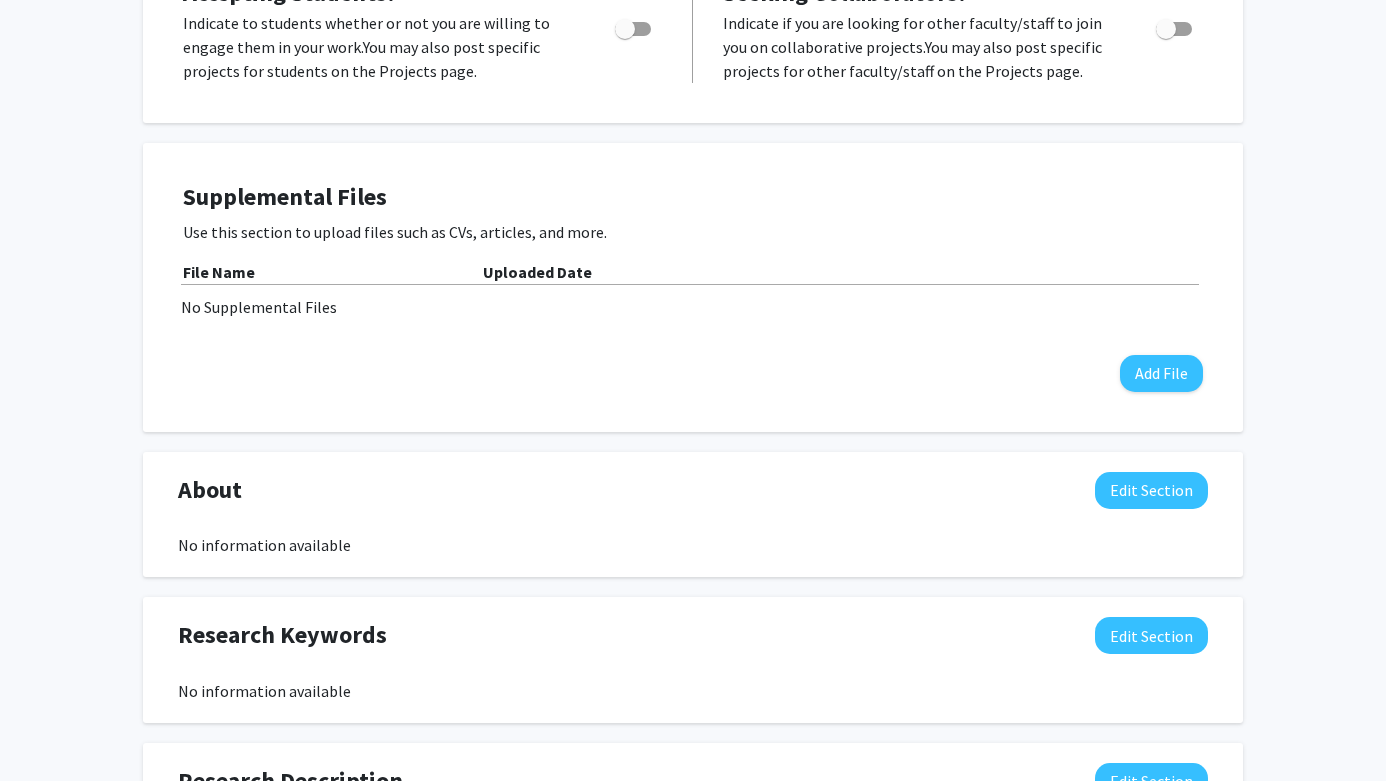scroll, scrollTop: 0, scrollLeft: 0, axis: both 